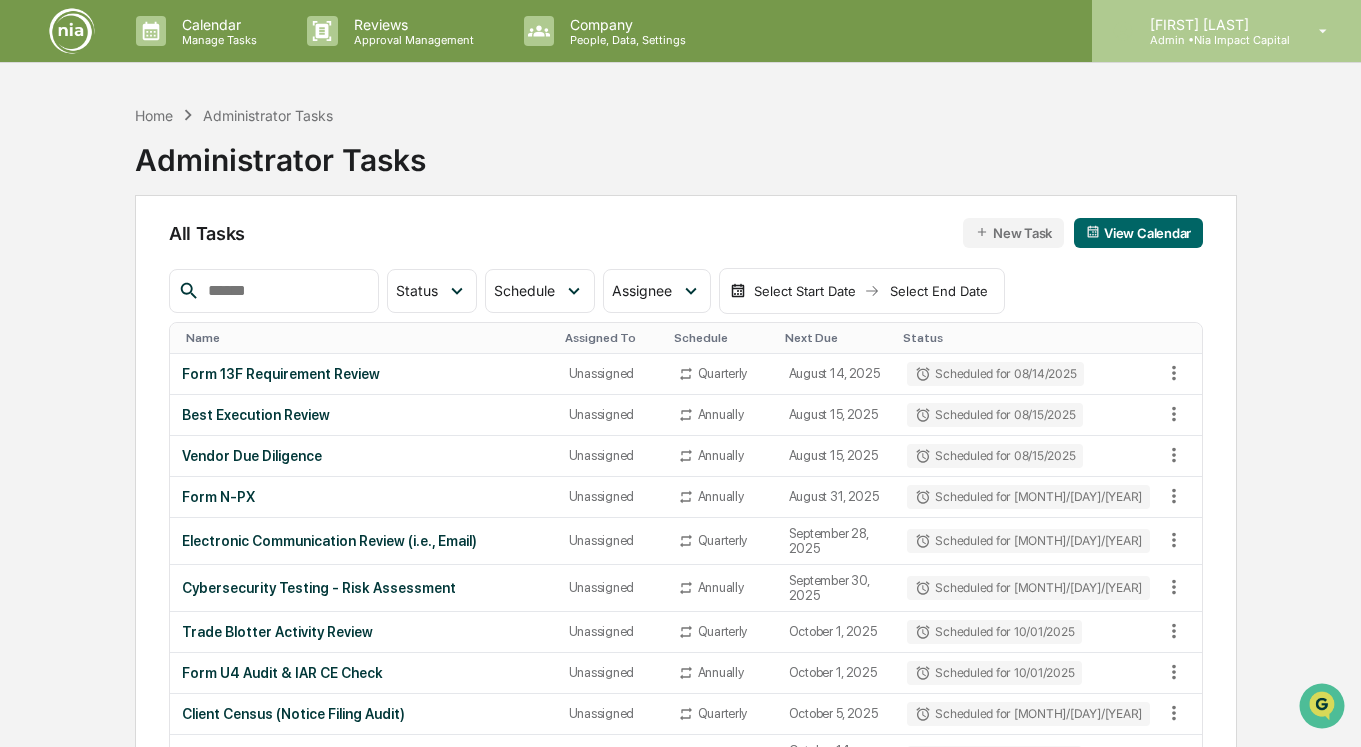 scroll, scrollTop: 0, scrollLeft: 0, axis: both 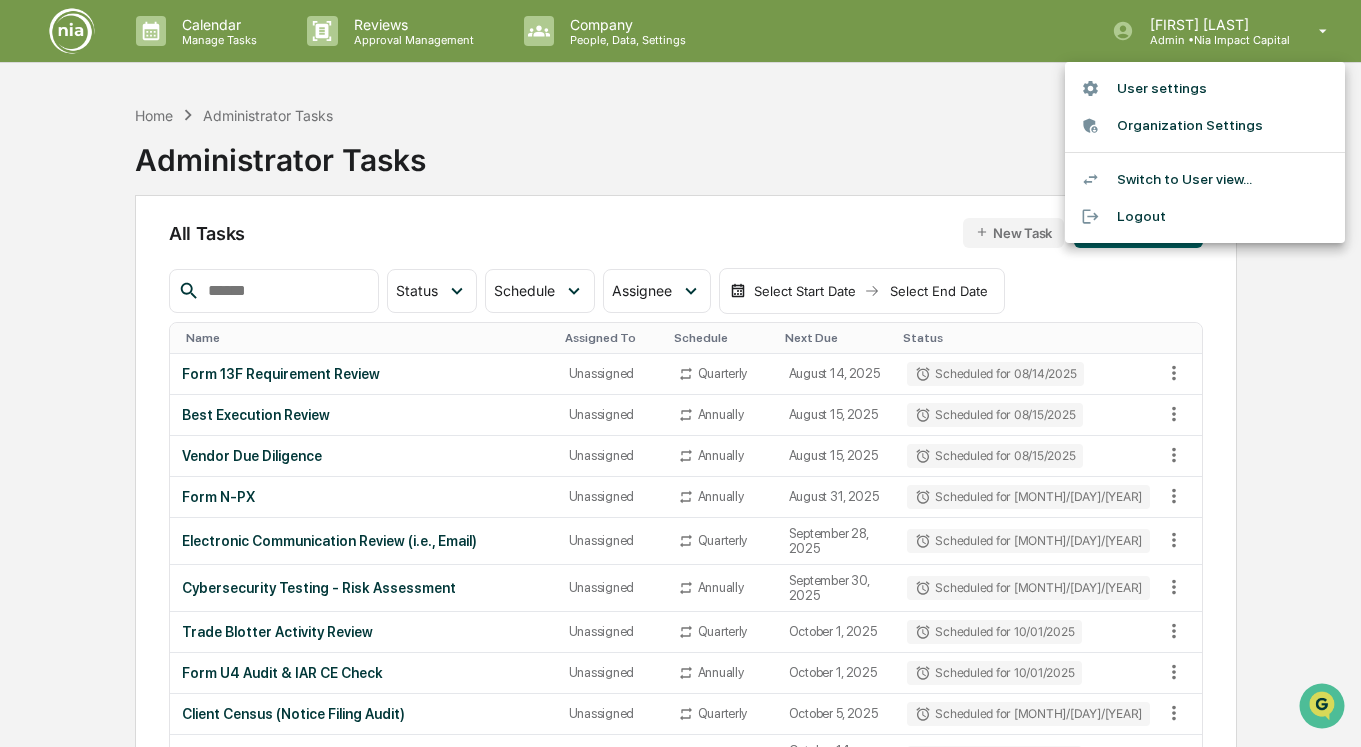 click on "Switch to User view..." at bounding box center (1205, 179) 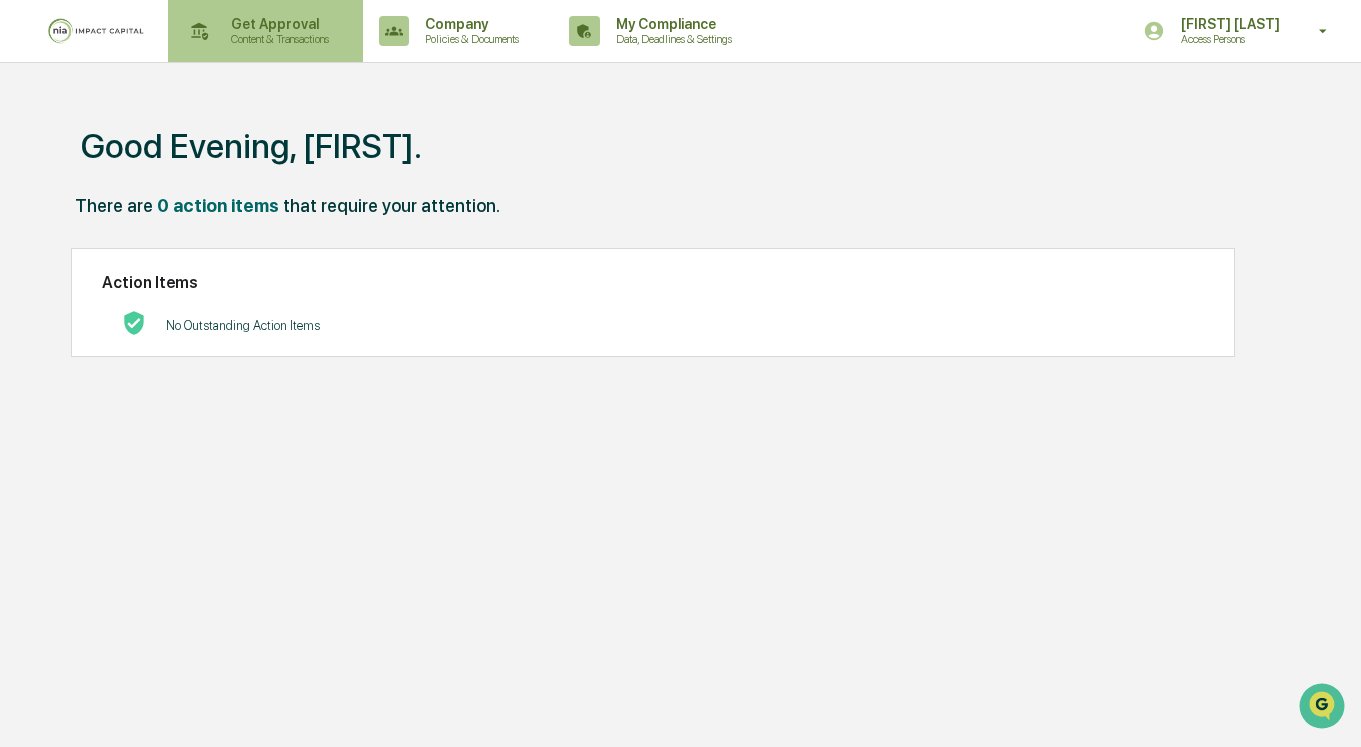 click on "Content & Transactions" at bounding box center (277, 39) 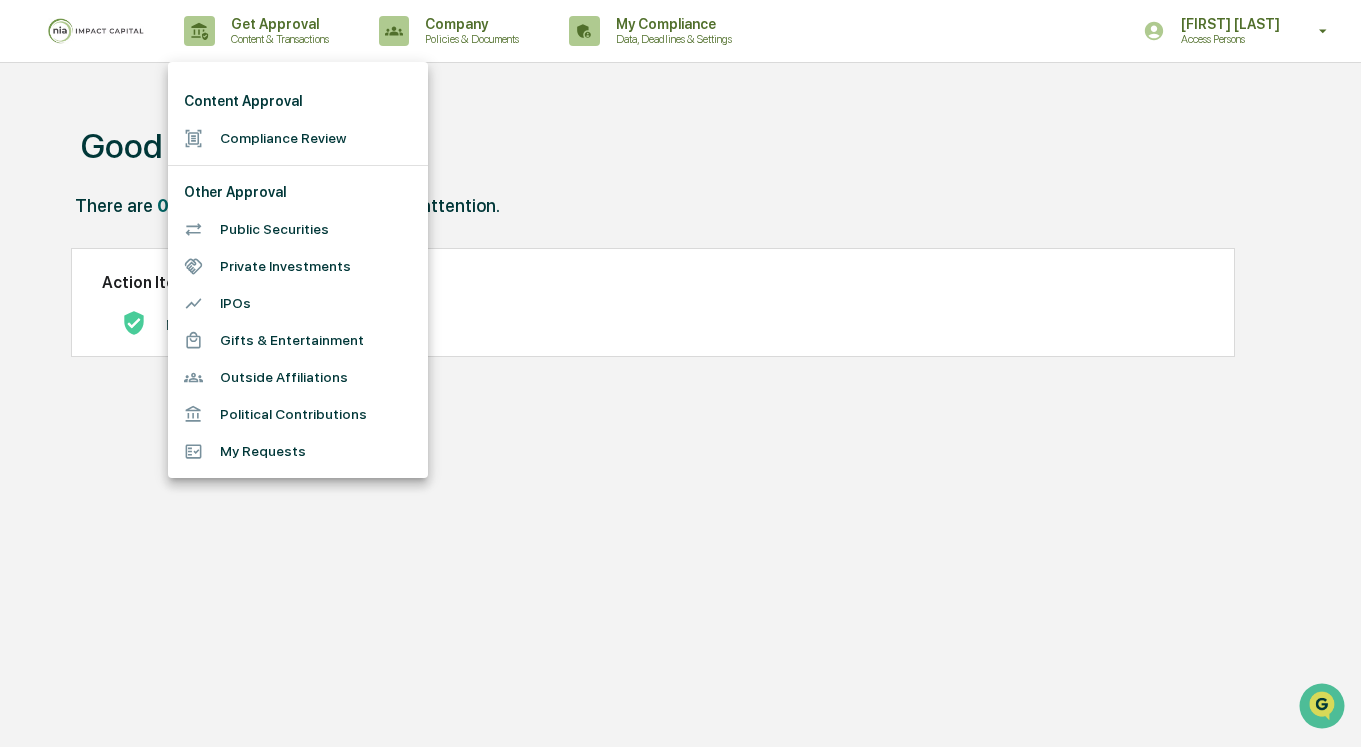 click on "Compliance Review" at bounding box center [298, 138] 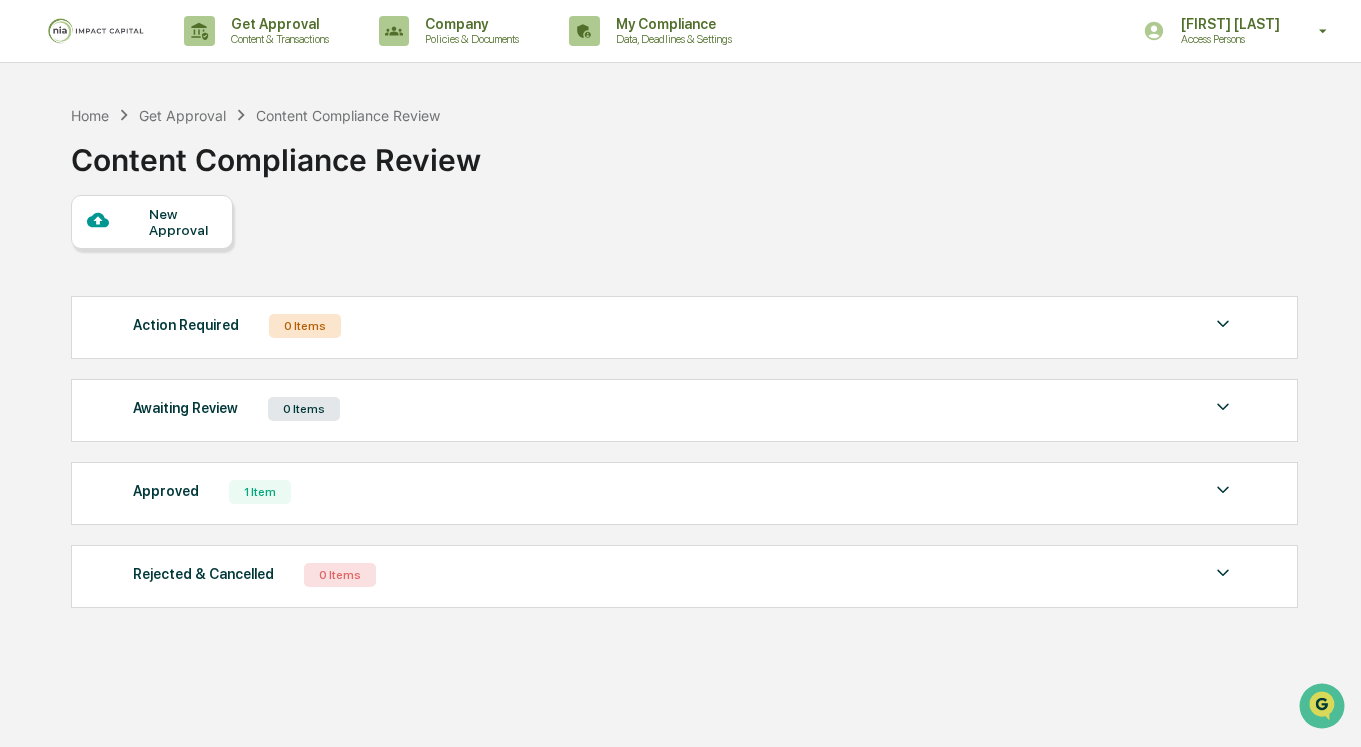 click on "New Approval" at bounding box center (182, 222) 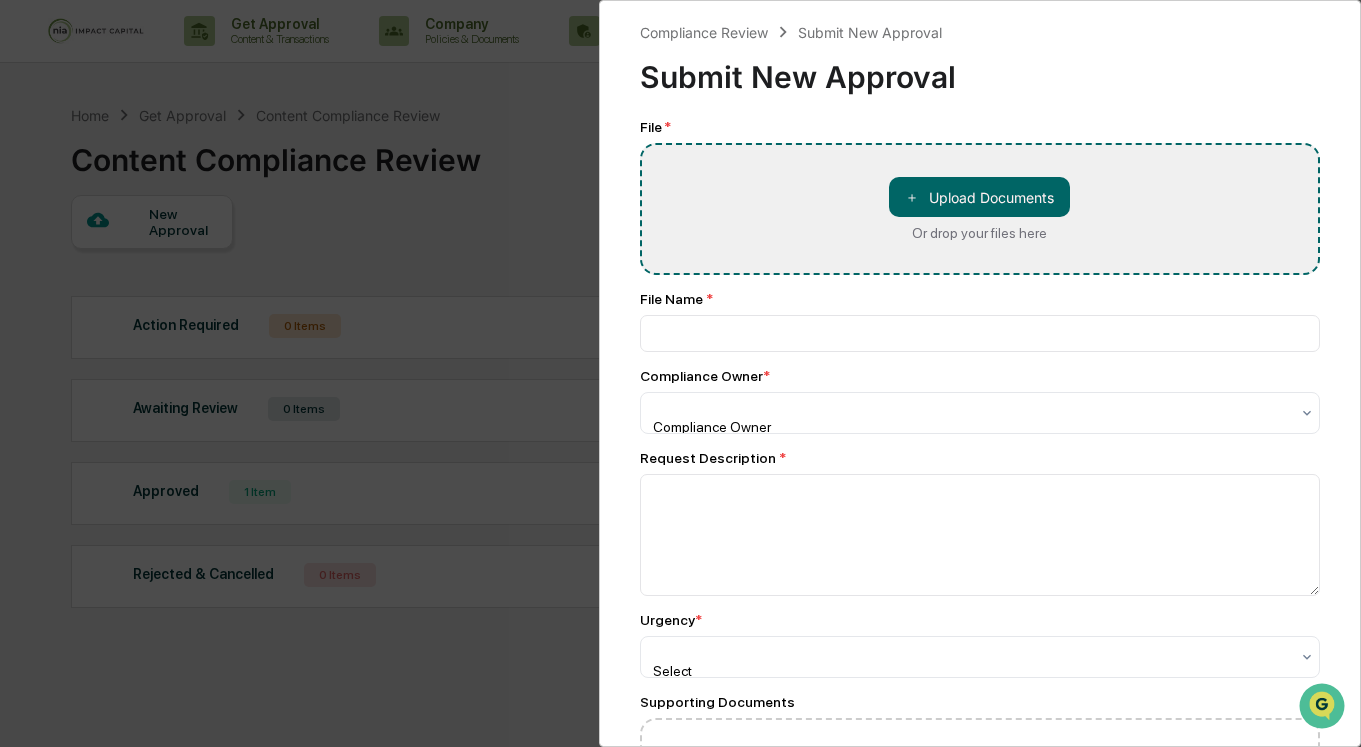 type on "**********" 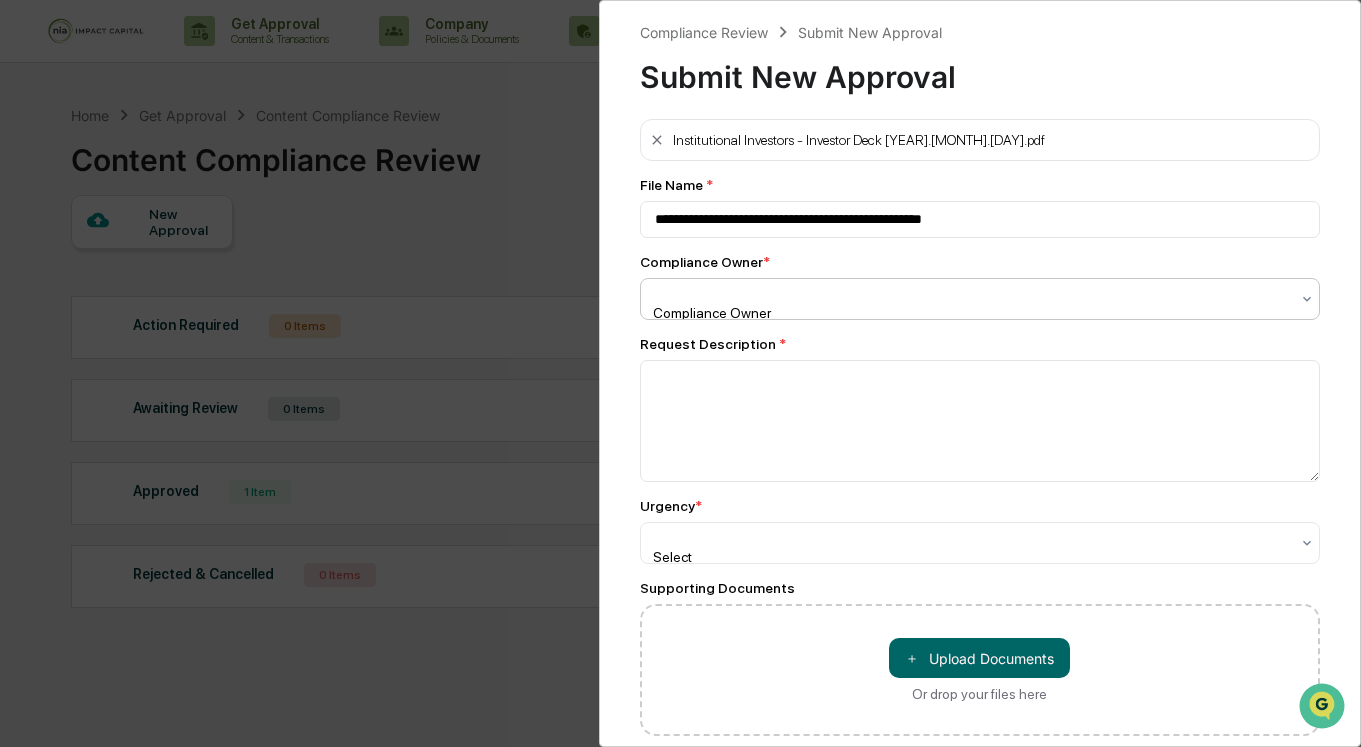 click at bounding box center (972, 293) 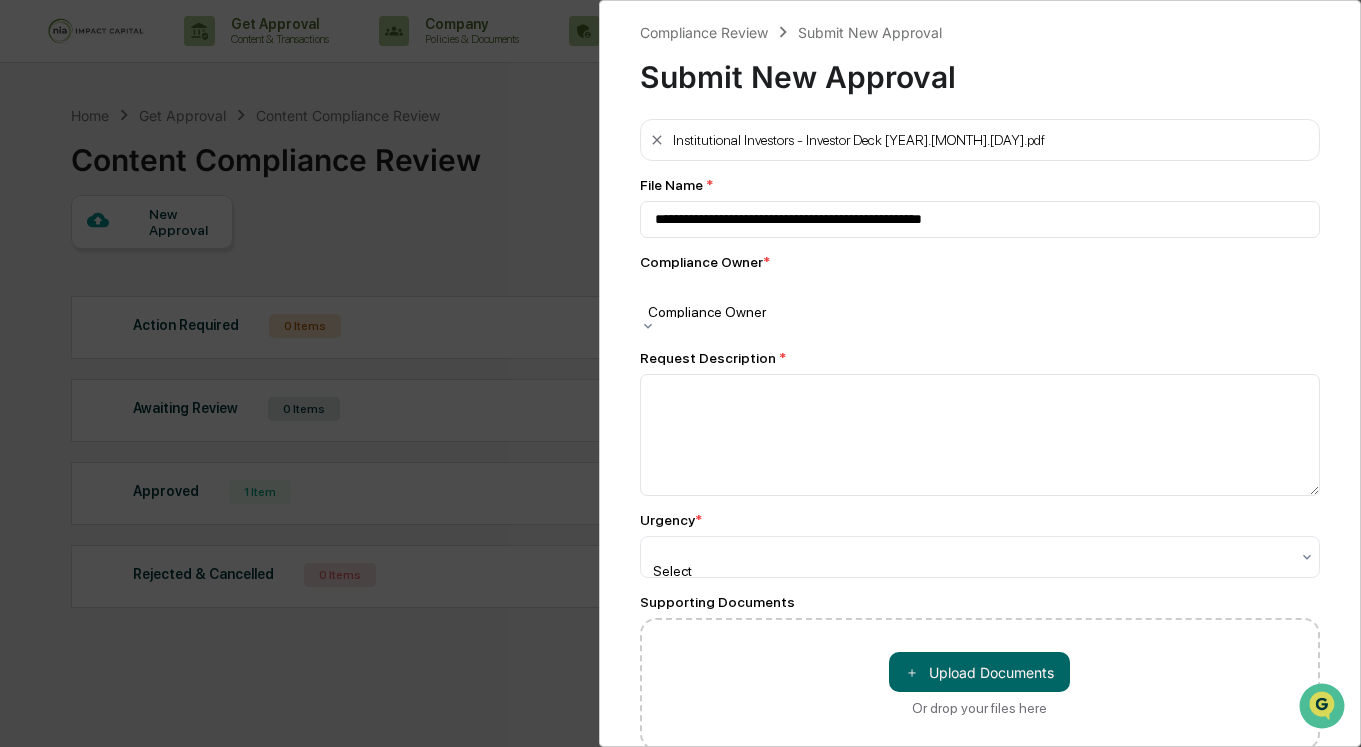 click on "Compliance Group: Marketing Review" at bounding box center (680, 1002) 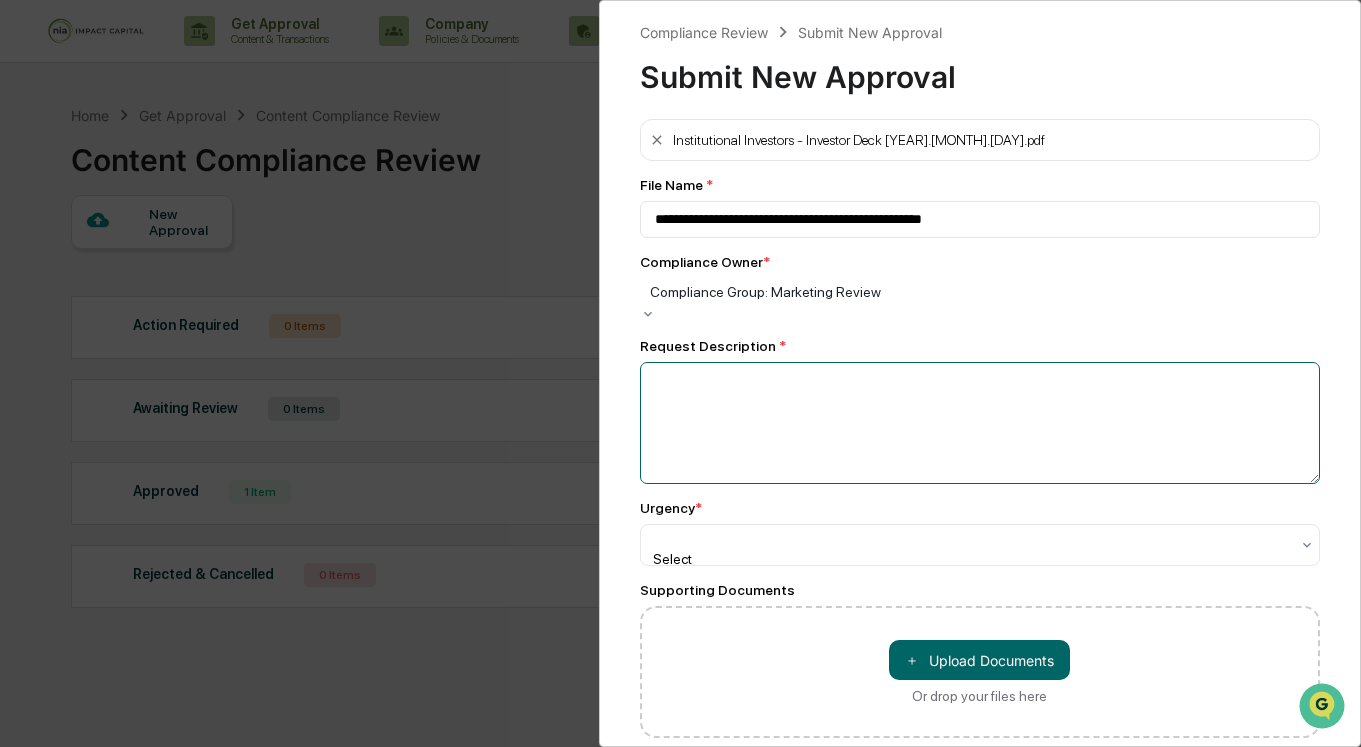 click at bounding box center [980, 423] 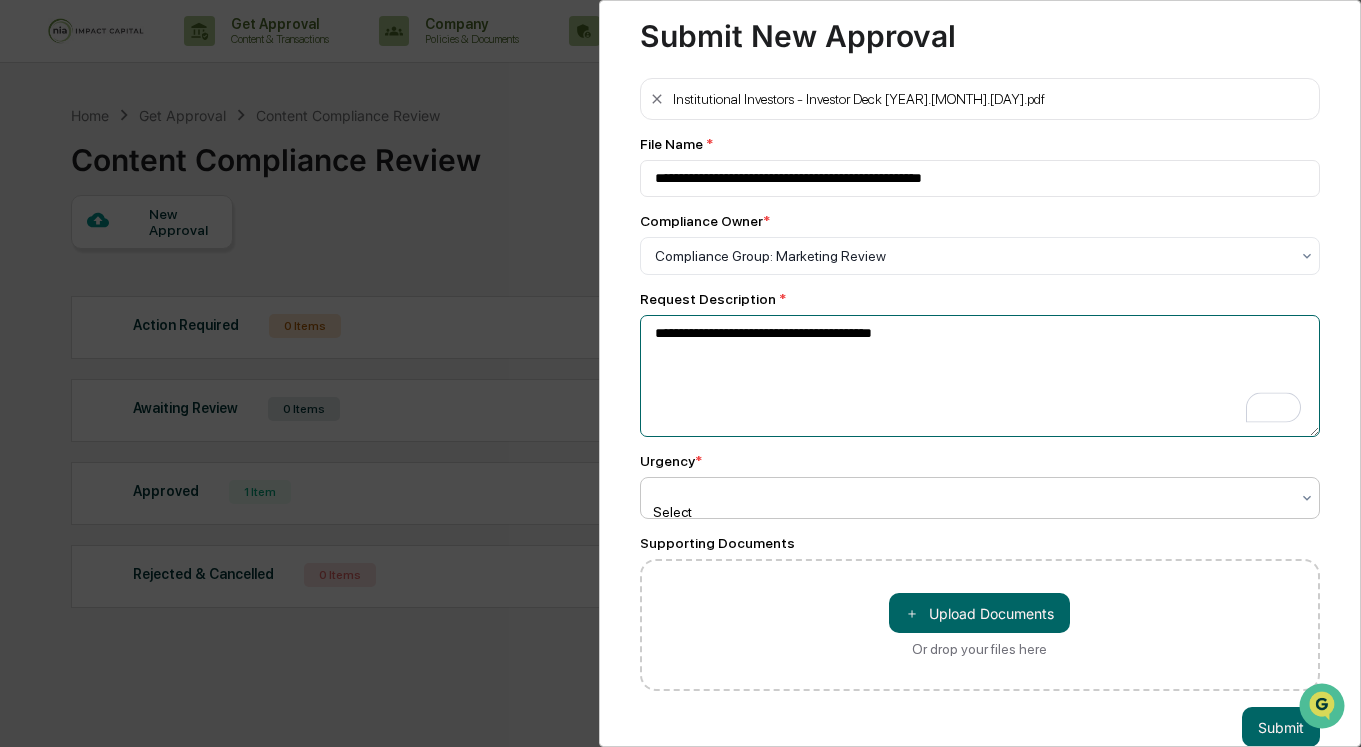 scroll, scrollTop: 55, scrollLeft: 0, axis: vertical 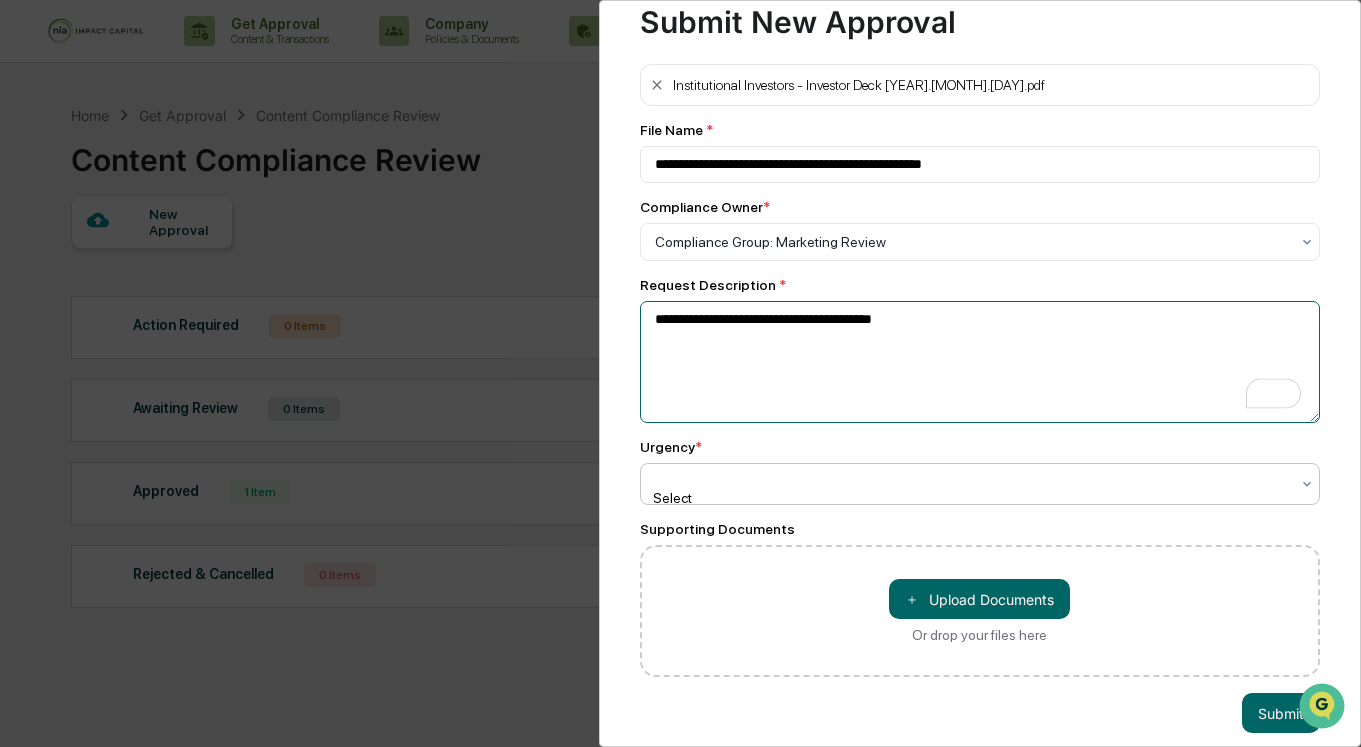 type on "**********" 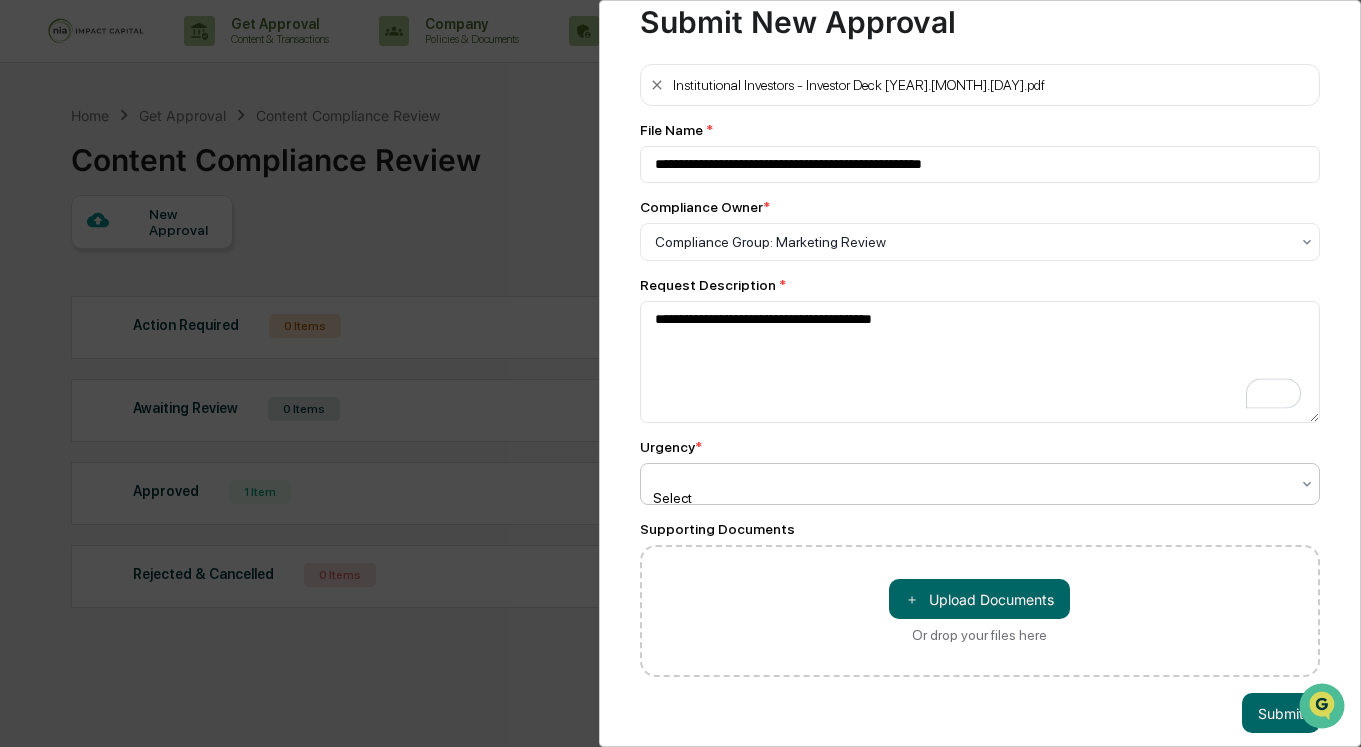 click at bounding box center [972, 242] 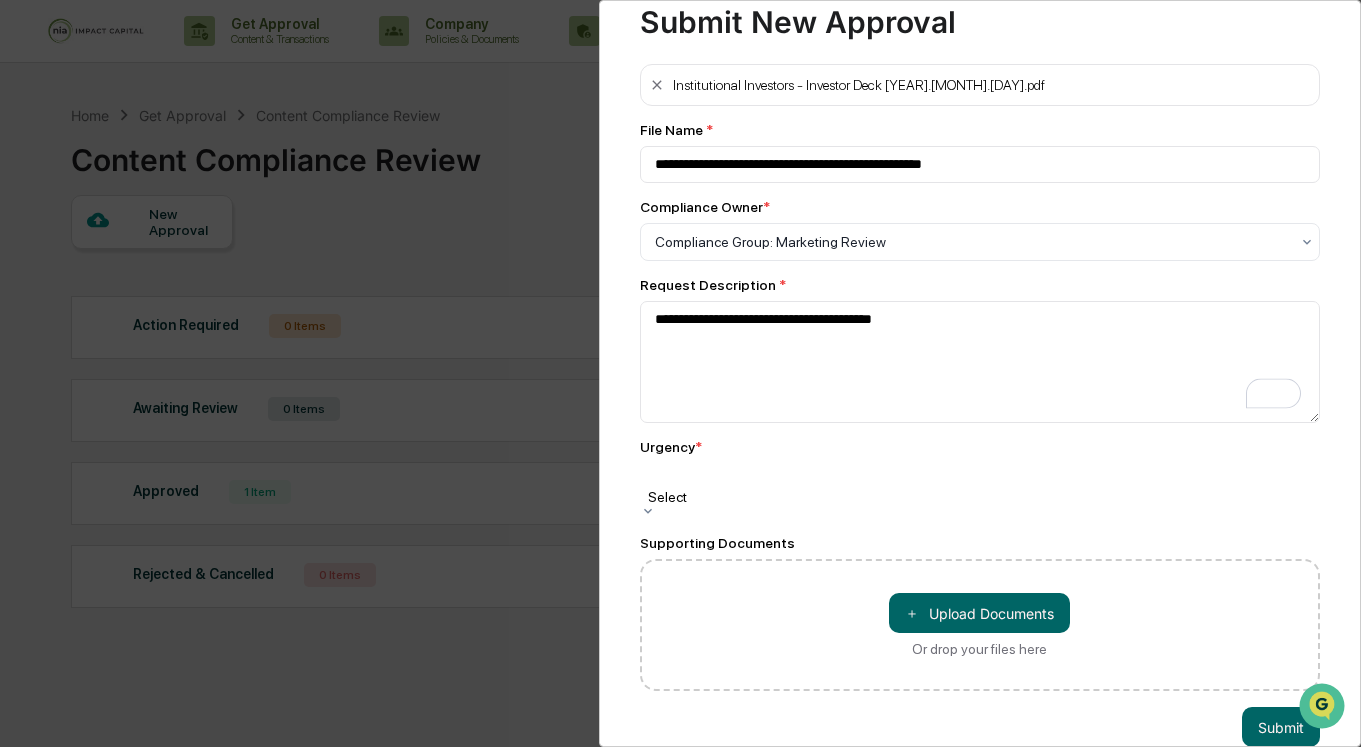 click on "Medium" at bounding box center (680, 922) 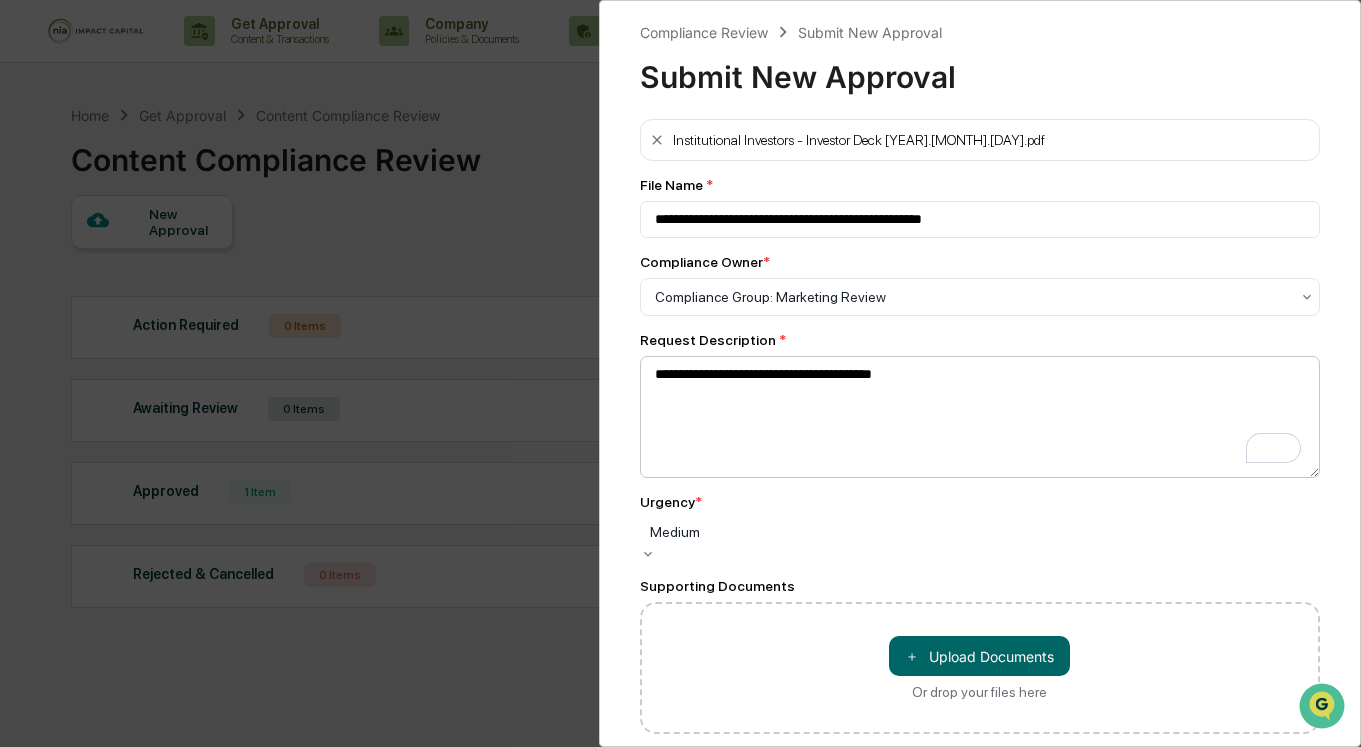 scroll, scrollTop: 71, scrollLeft: 0, axis: vertical 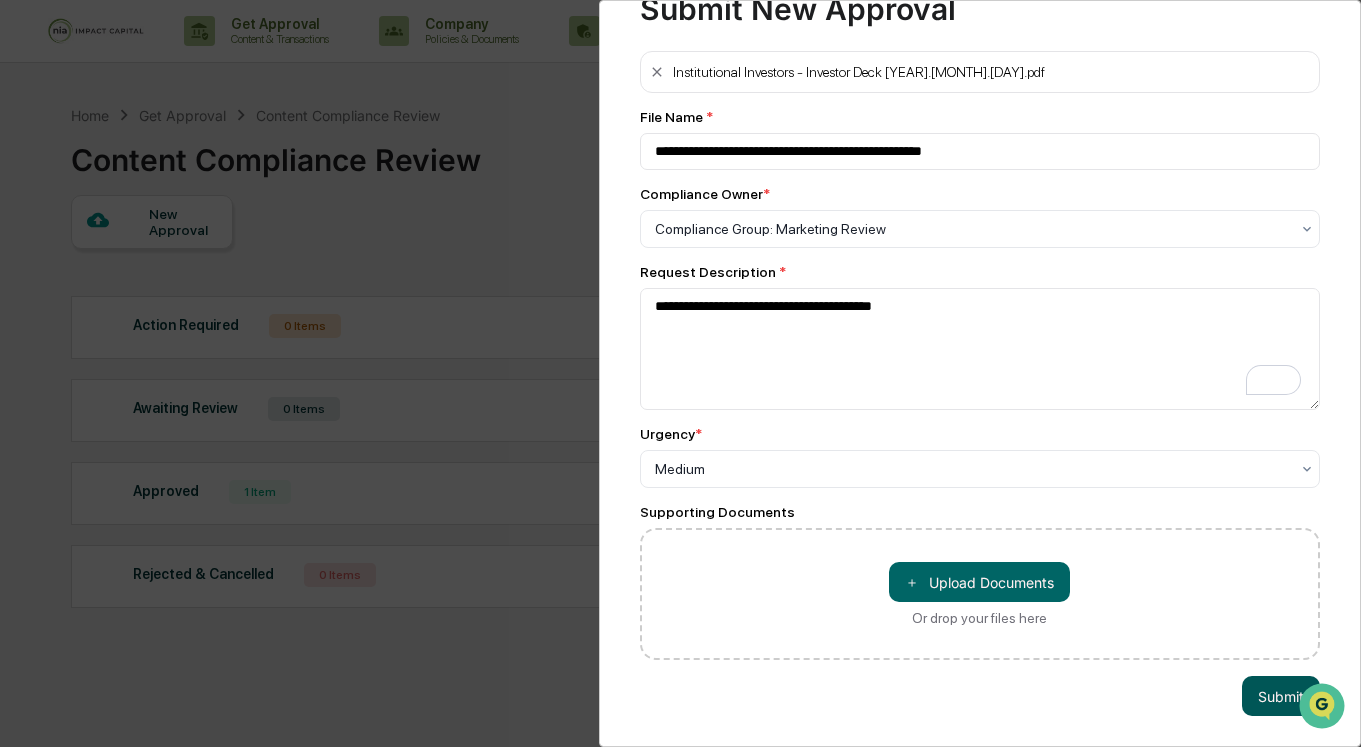 click on "Submit" at bounding box center (1281, 696) 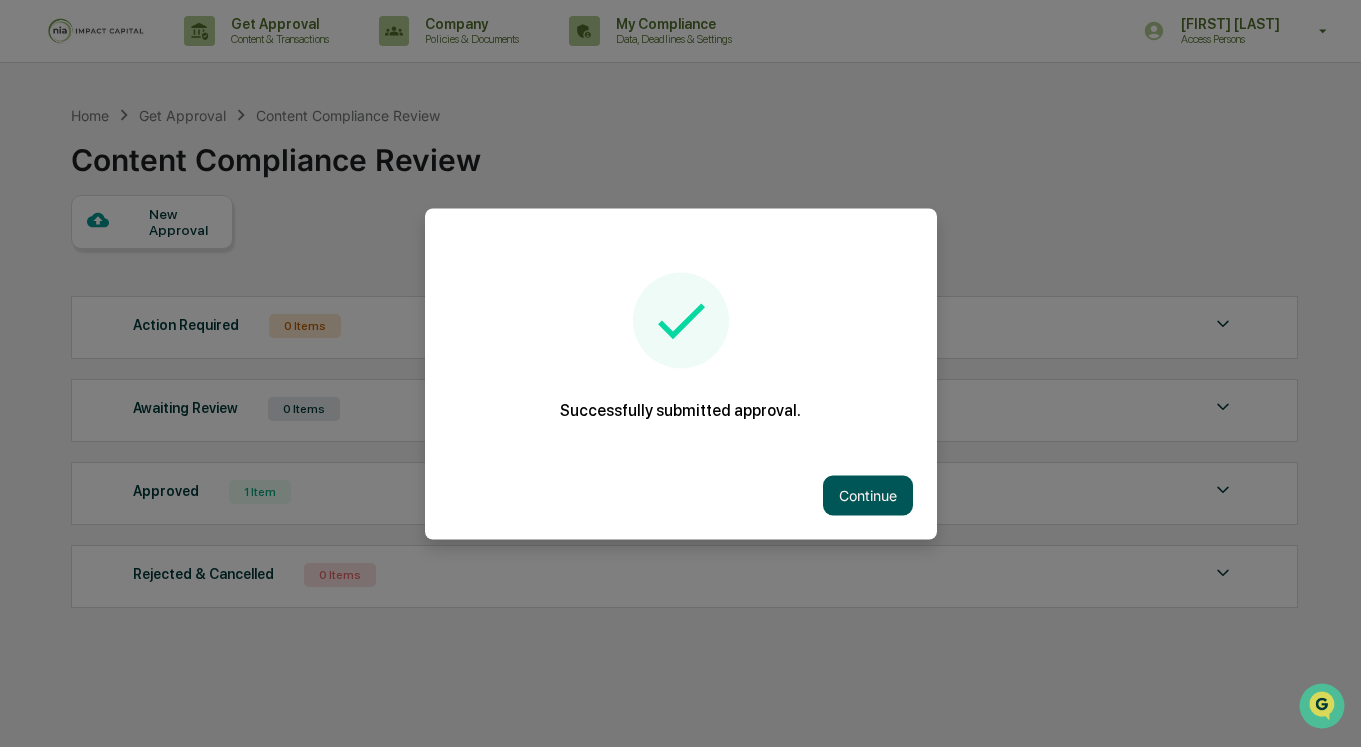 click on "Continue" at bounding box center (868, 495) 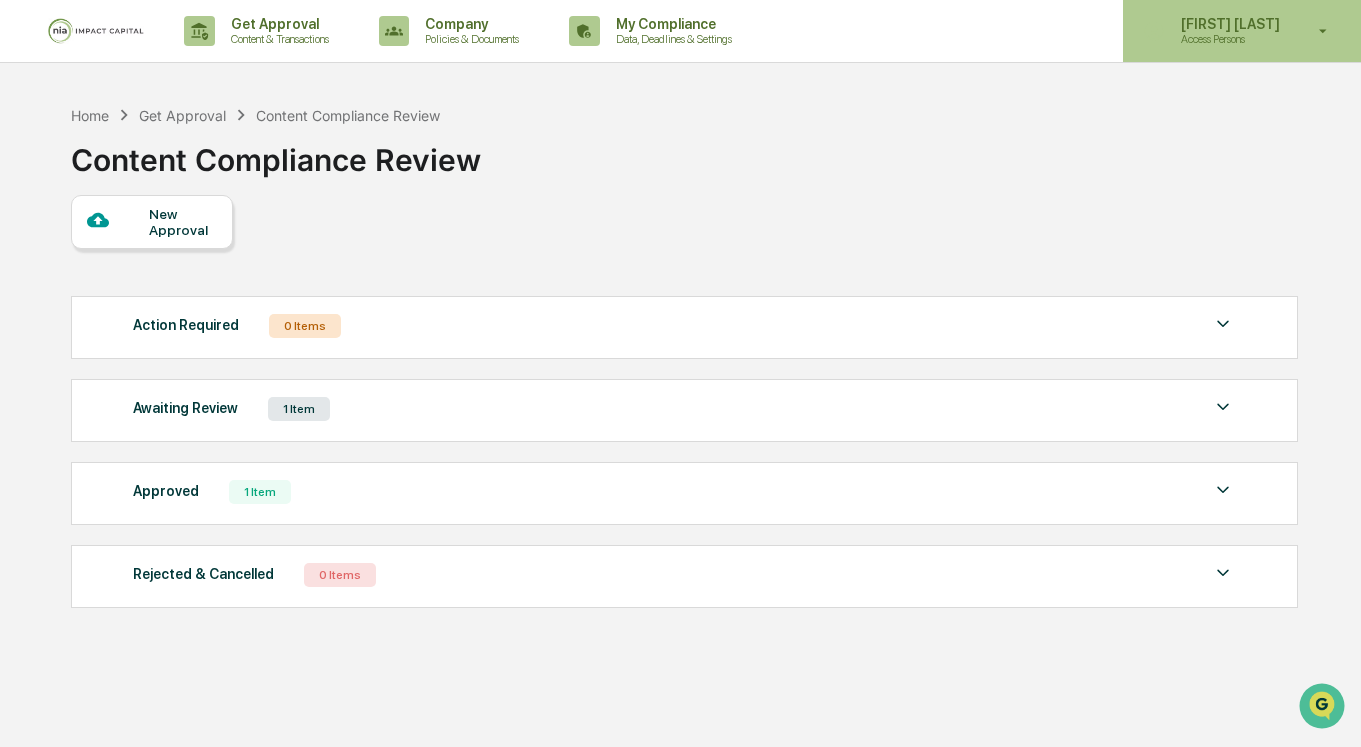 click on "[FIRST] [LAST]" at bounding box center [1227, 24] 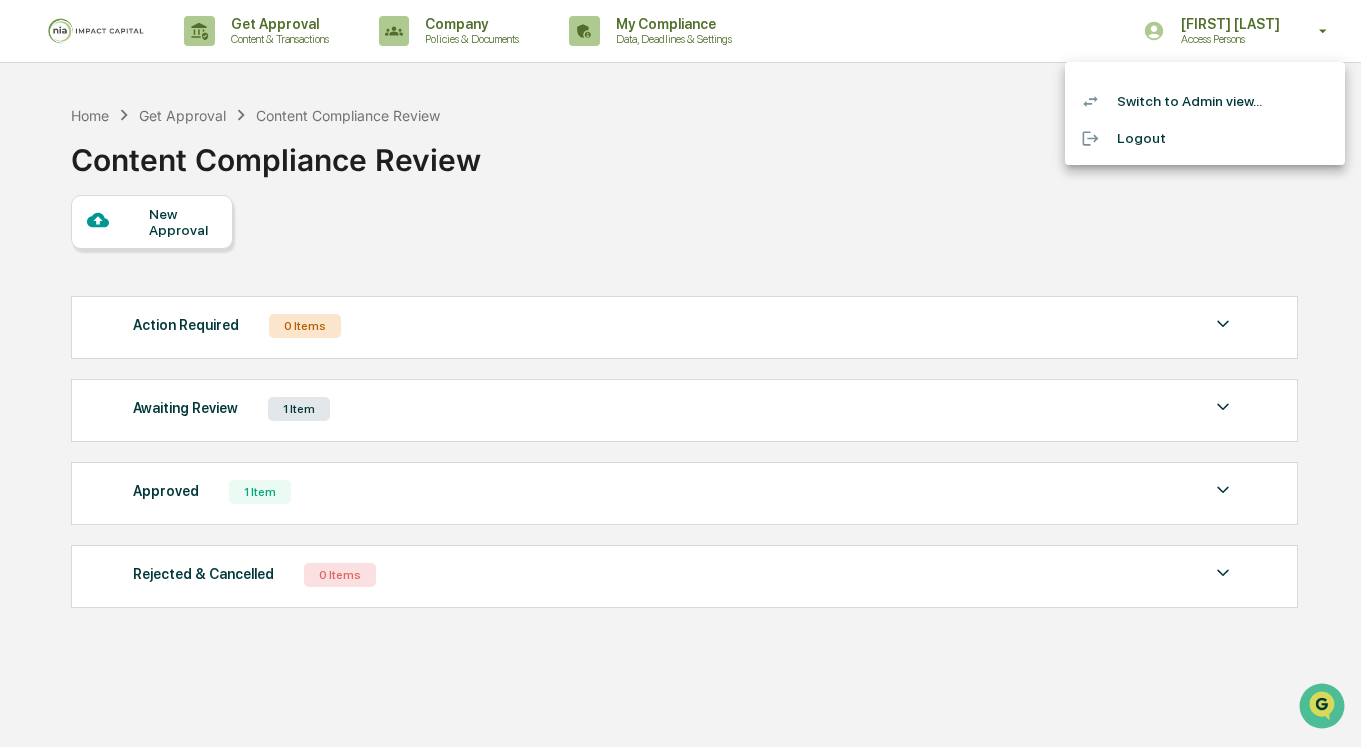 click on "Switch to Admin view..." at bounding box center [1205, 101] 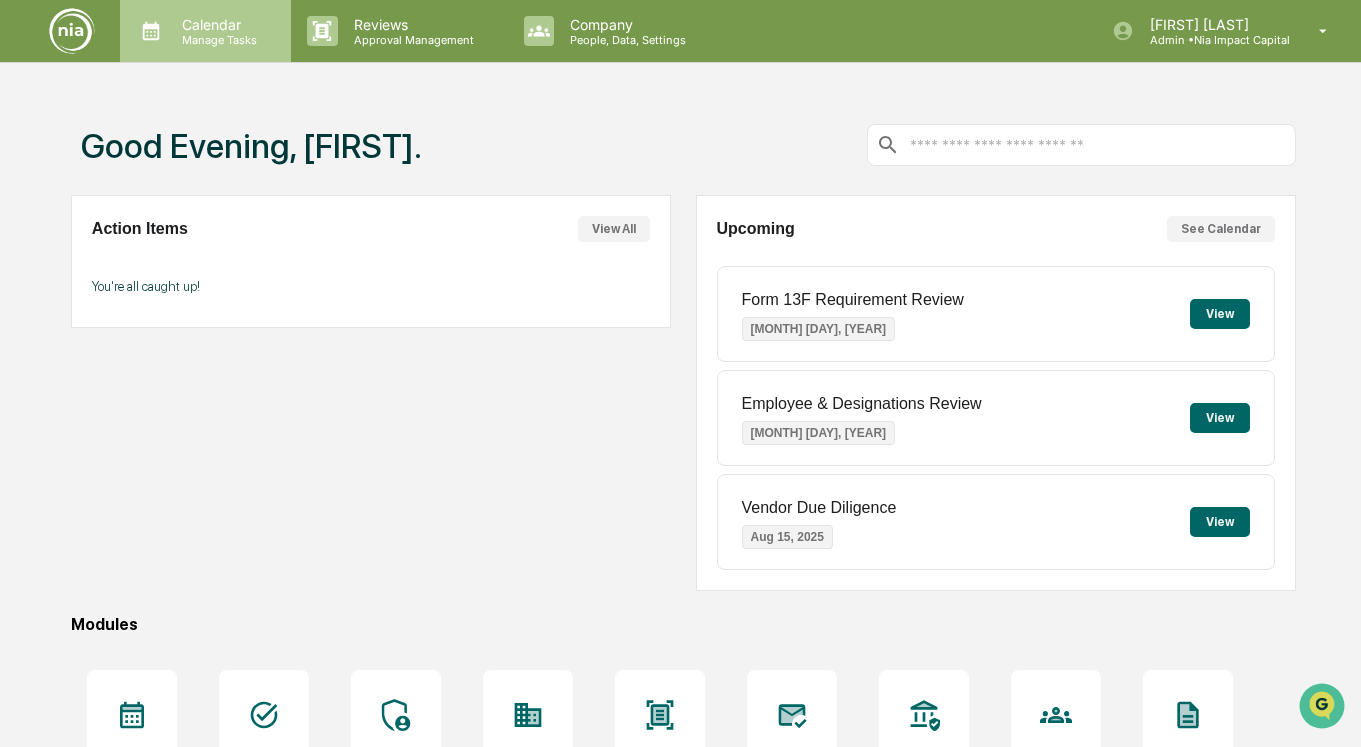 click on "Manage Tasks" at bounding box center [216, 40] 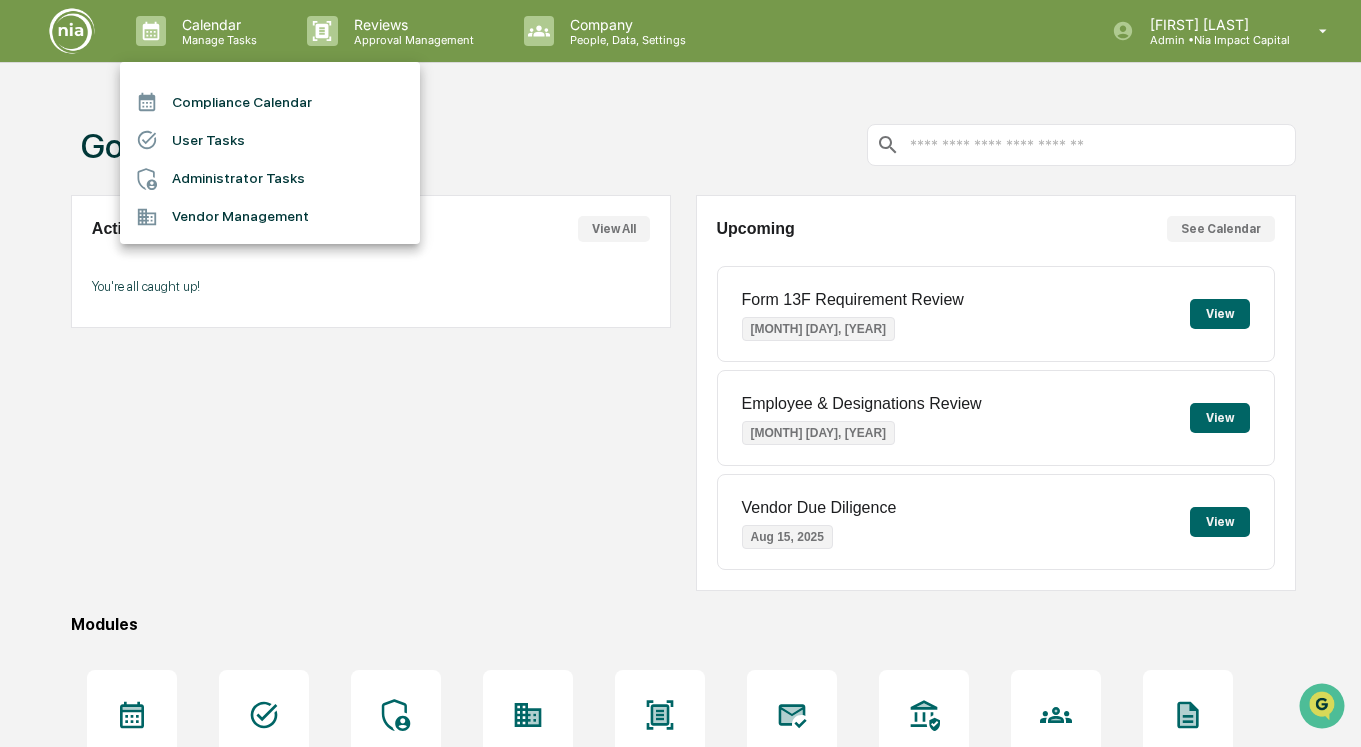 click on "User Tasks" at bounding box center (270, 140) 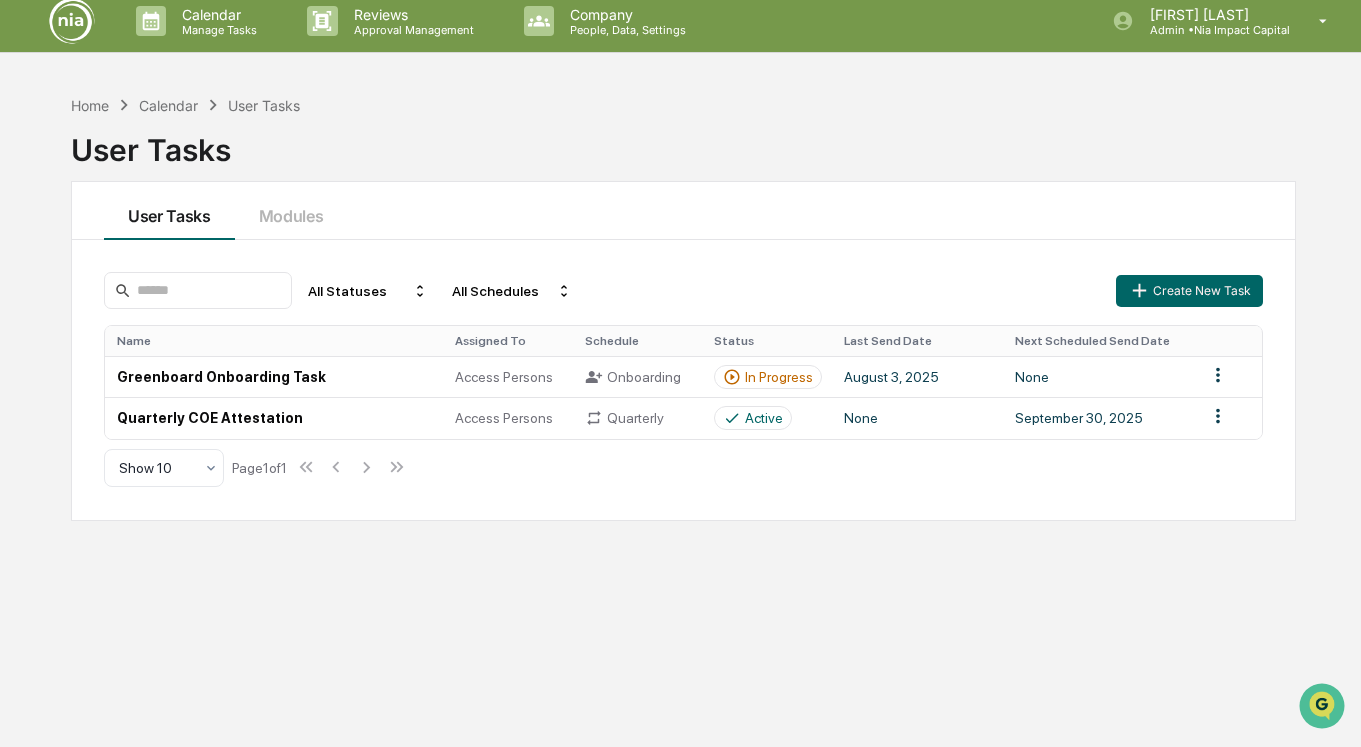 scroll, scrollTop: 0, scrollLeft: 0, axis: both 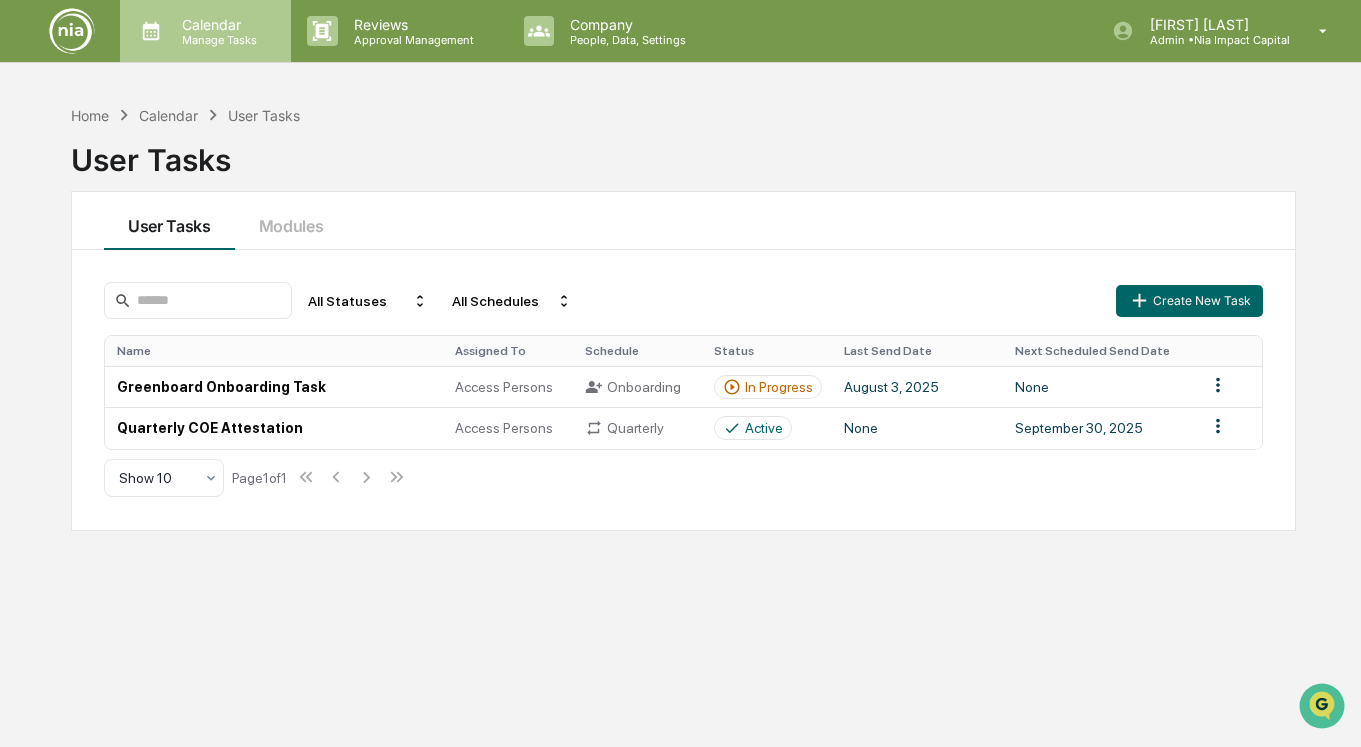 click on "Manage Tasks" at bounding box center [216, 40] 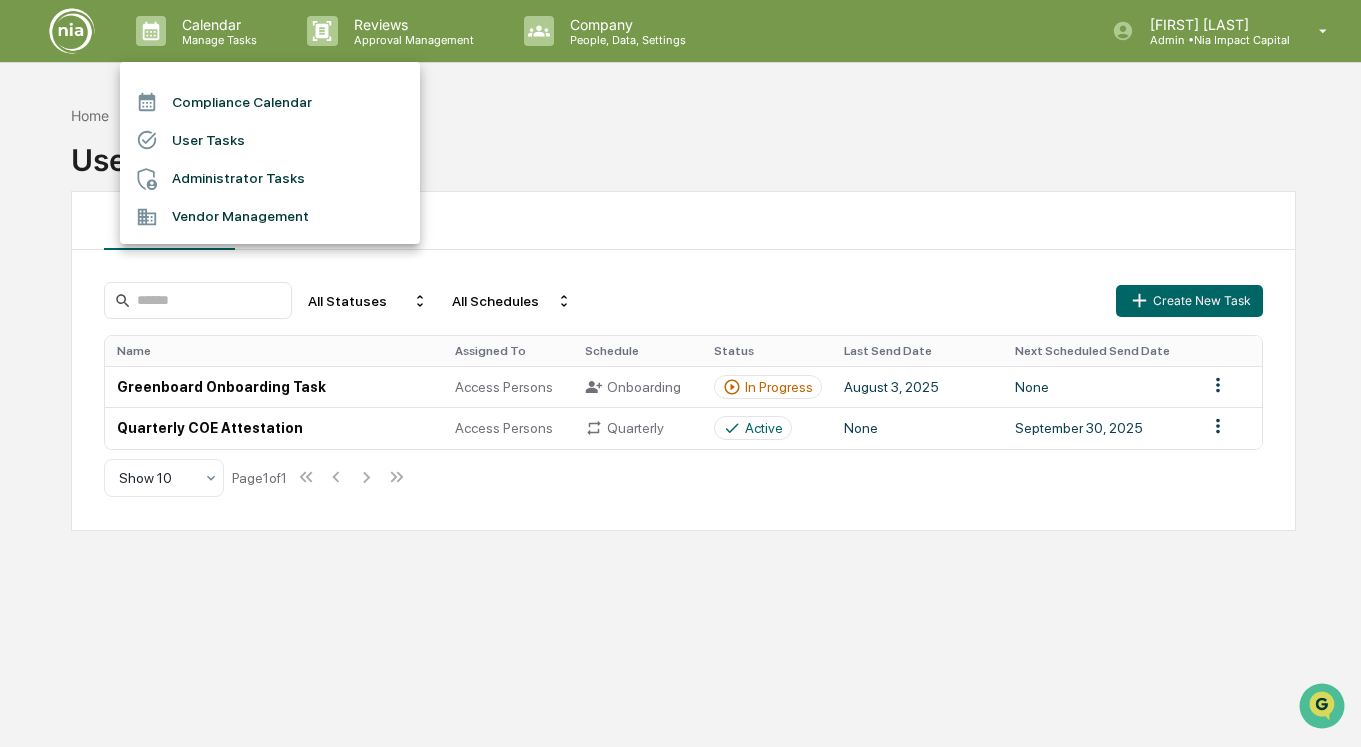click on "Administrator Tasks" at bounding box center (270, 179) 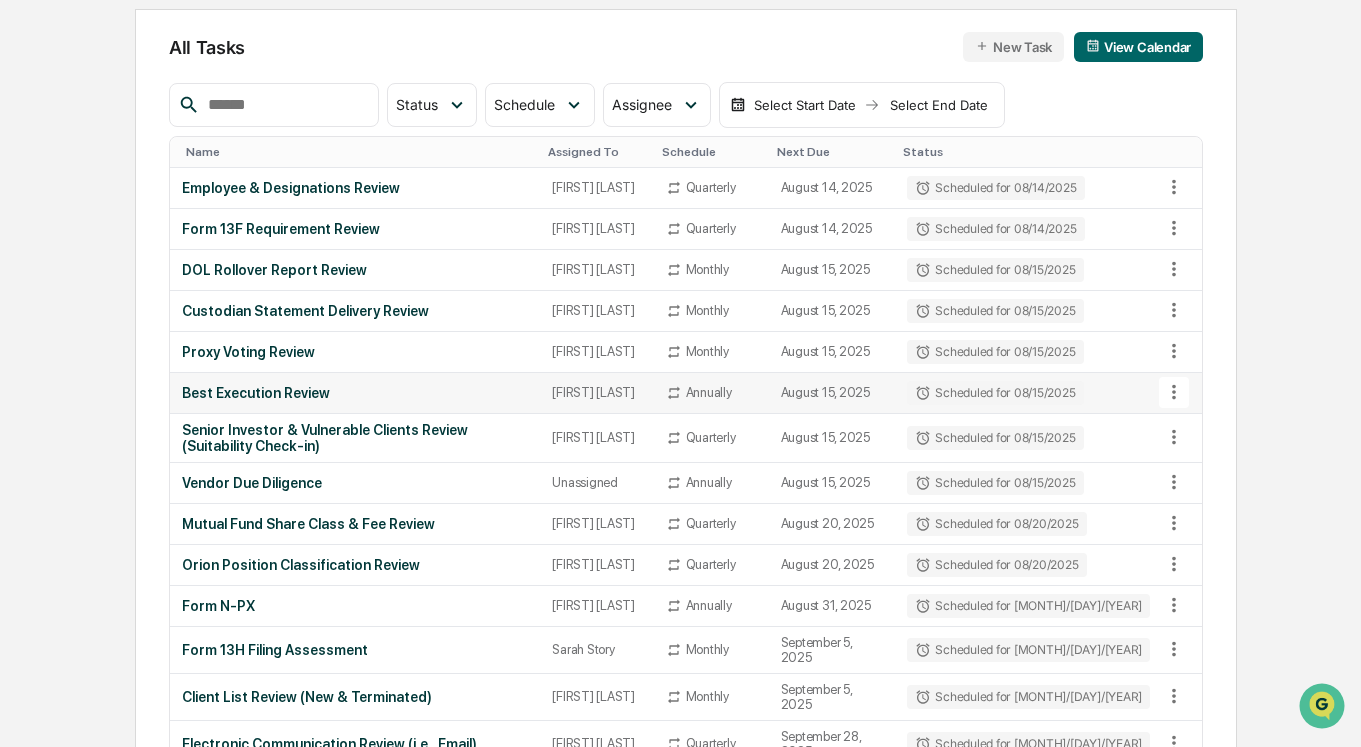 scroll, scrollTop: 0, scrollLeft: 0, axis: both 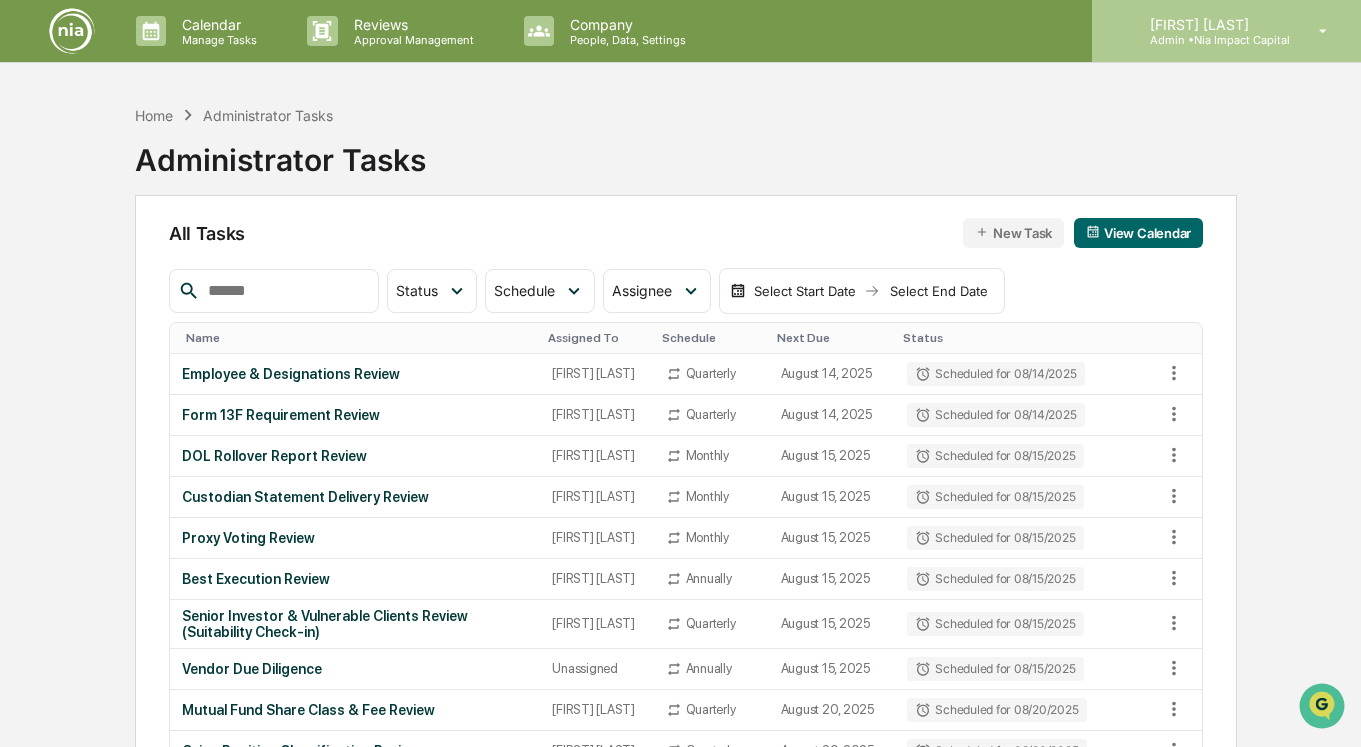 click on "[FIRST] [LAST]" at bounding box center (1212, 24) 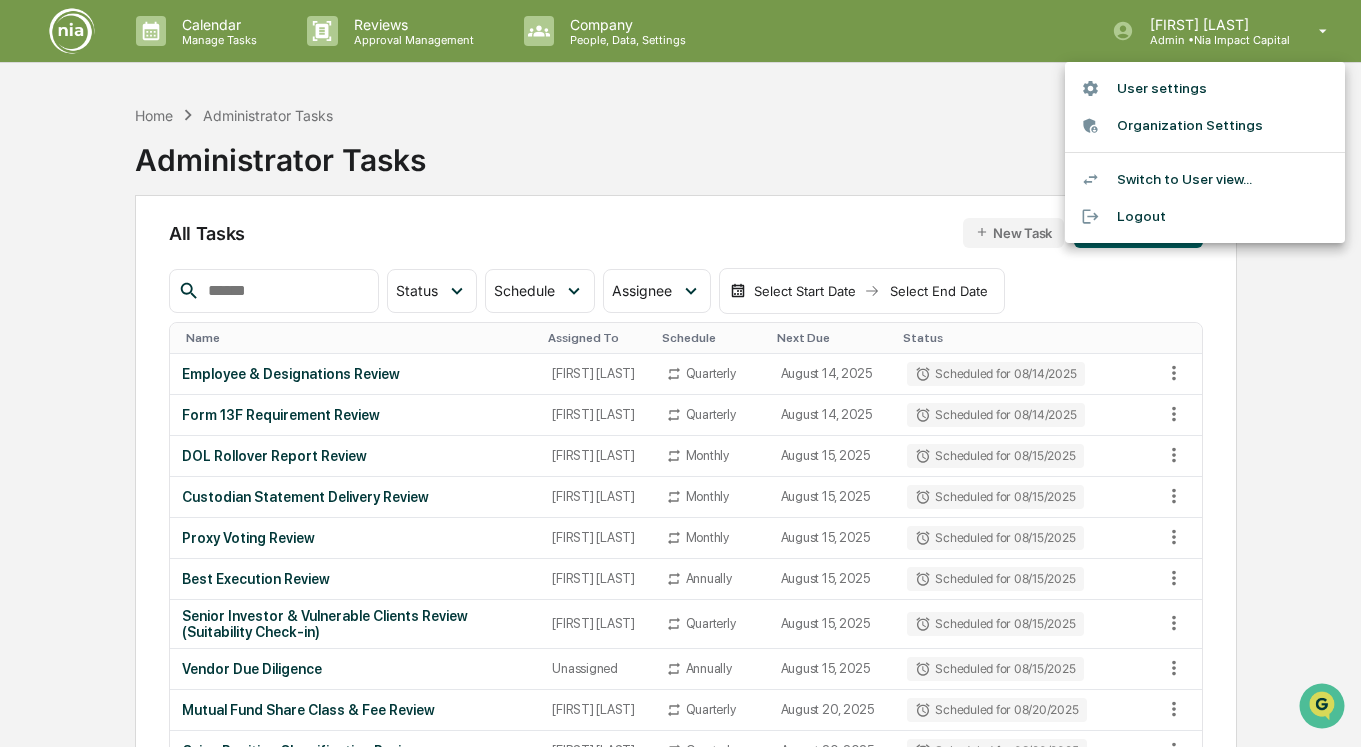 click on "Switch to User view..." at bounding box center (1205, 179) 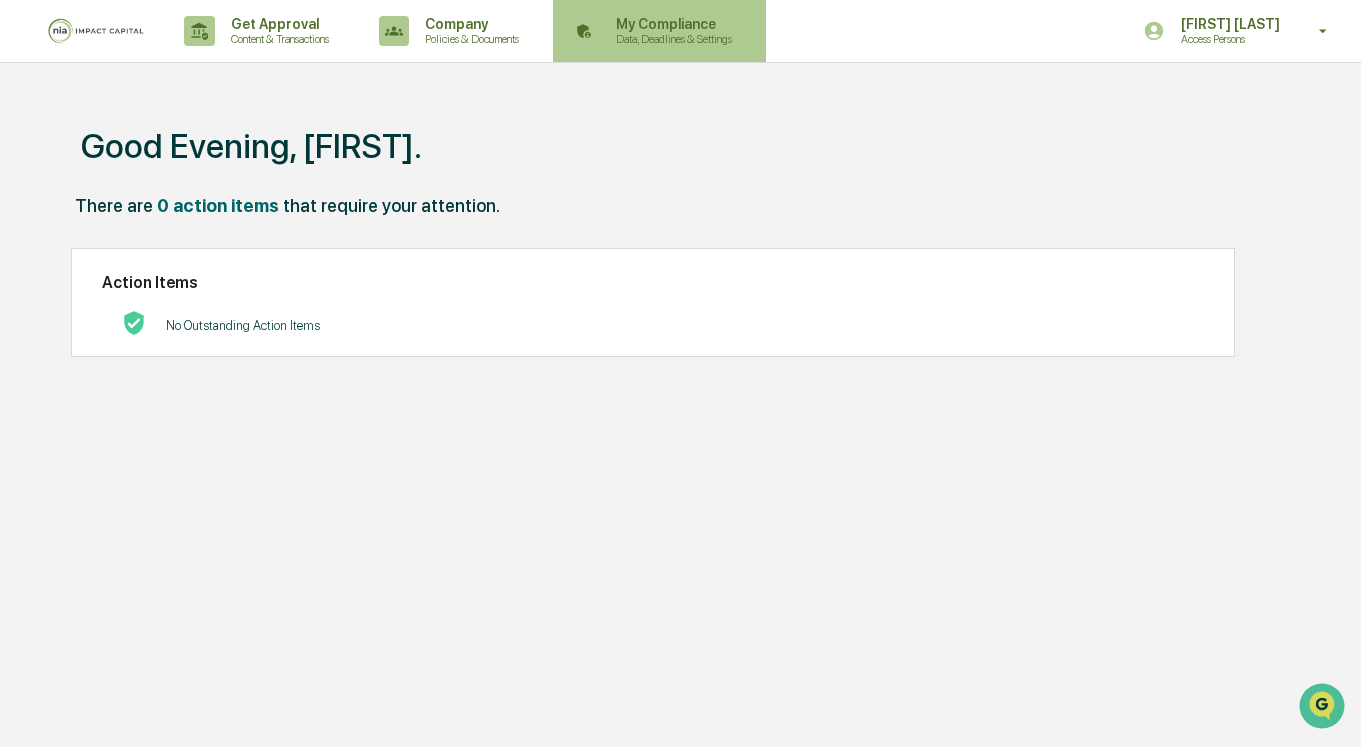 click on "Data, Deadlines & Settings" at bounding box center [671, 39] 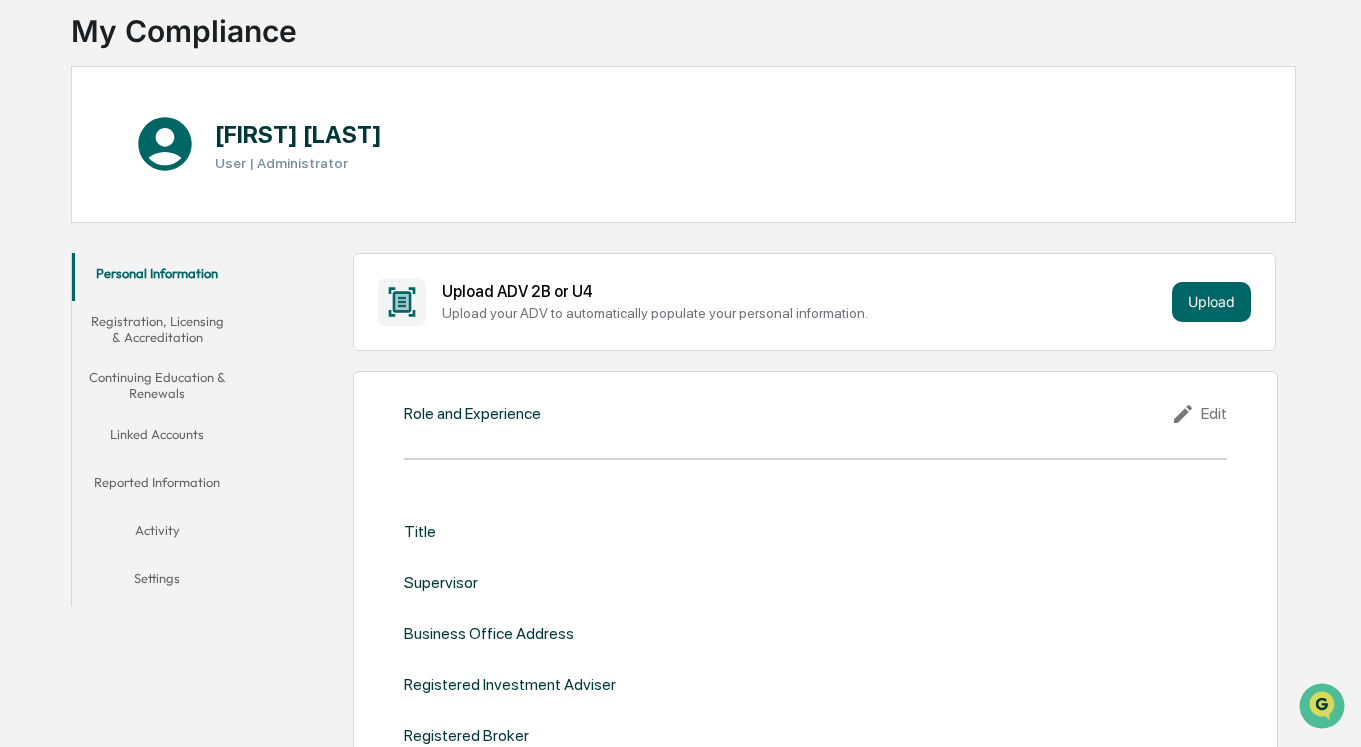 scroll, scrollTop: 135, scrollLeft: 0, axis: vertical 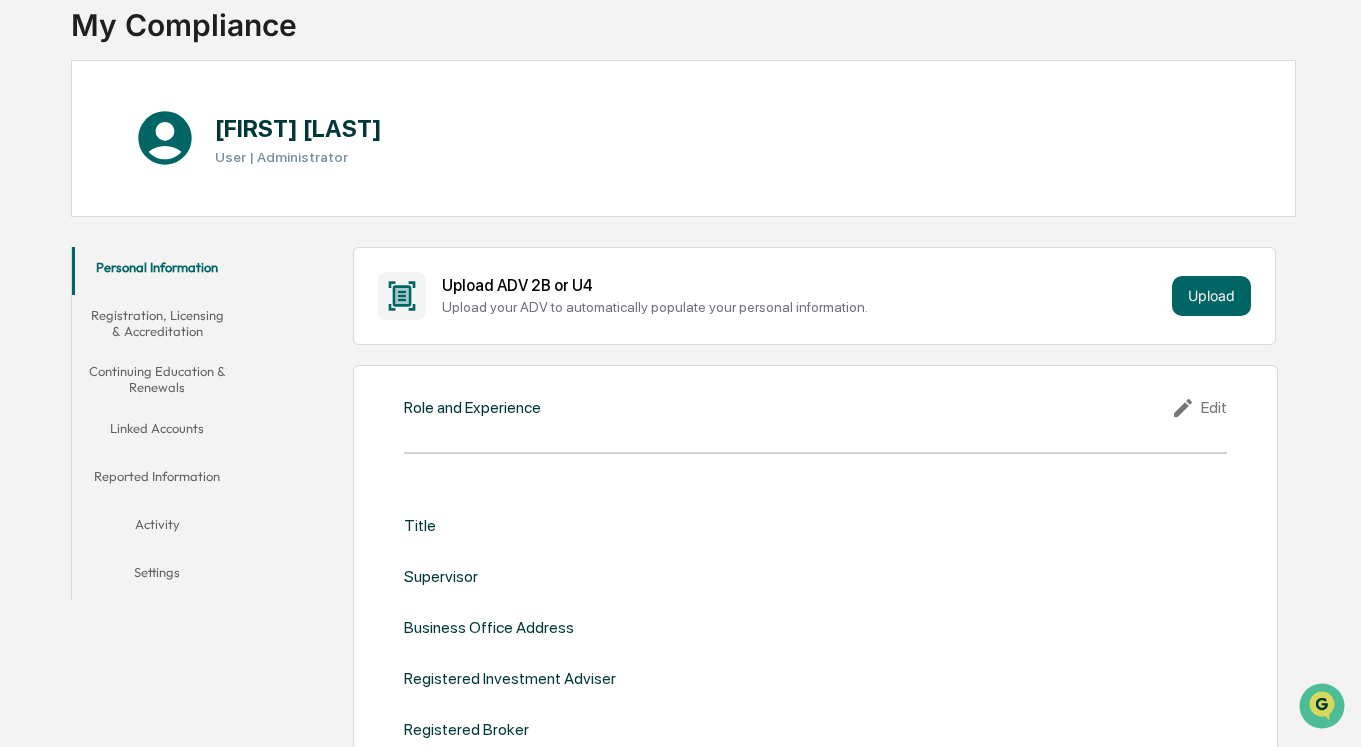 click on "Activity" at bounding box center [157, 528] 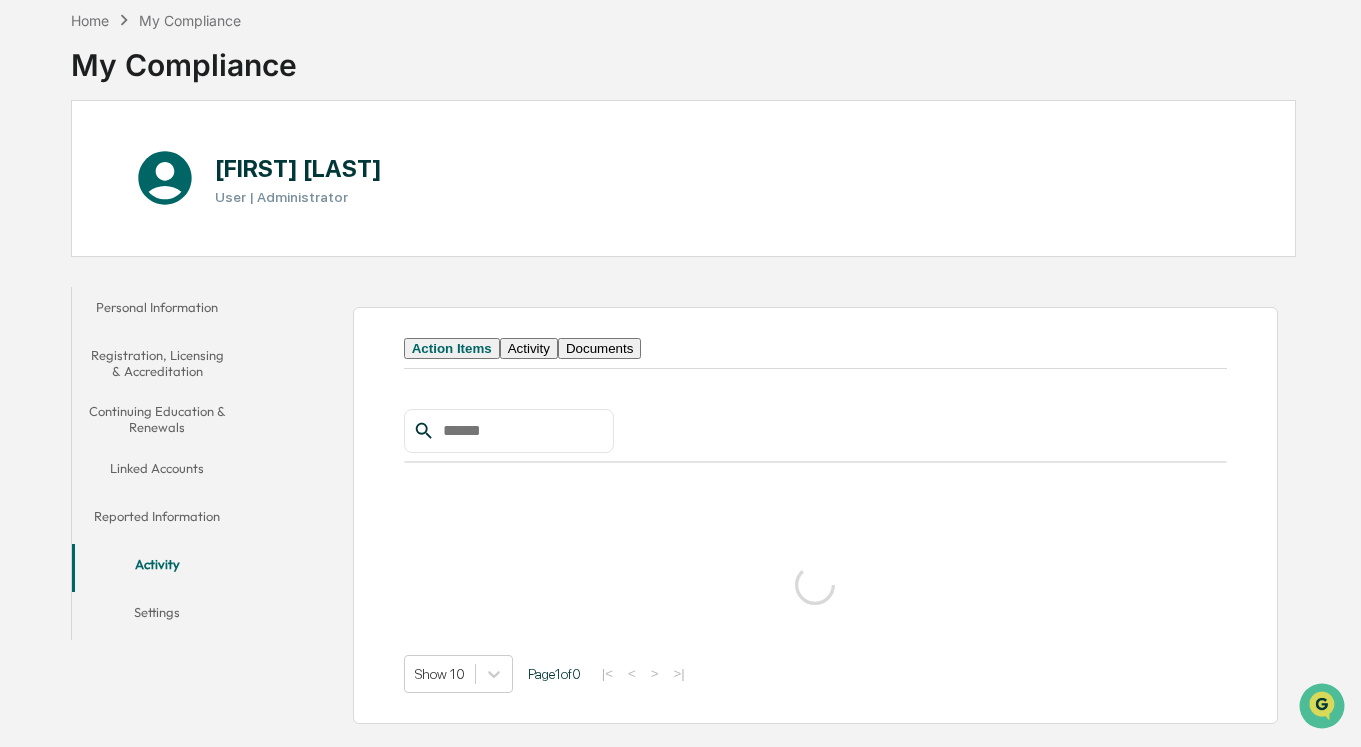 scroll, scrollTop: 95, scrollLeft: 0, axis: vertical 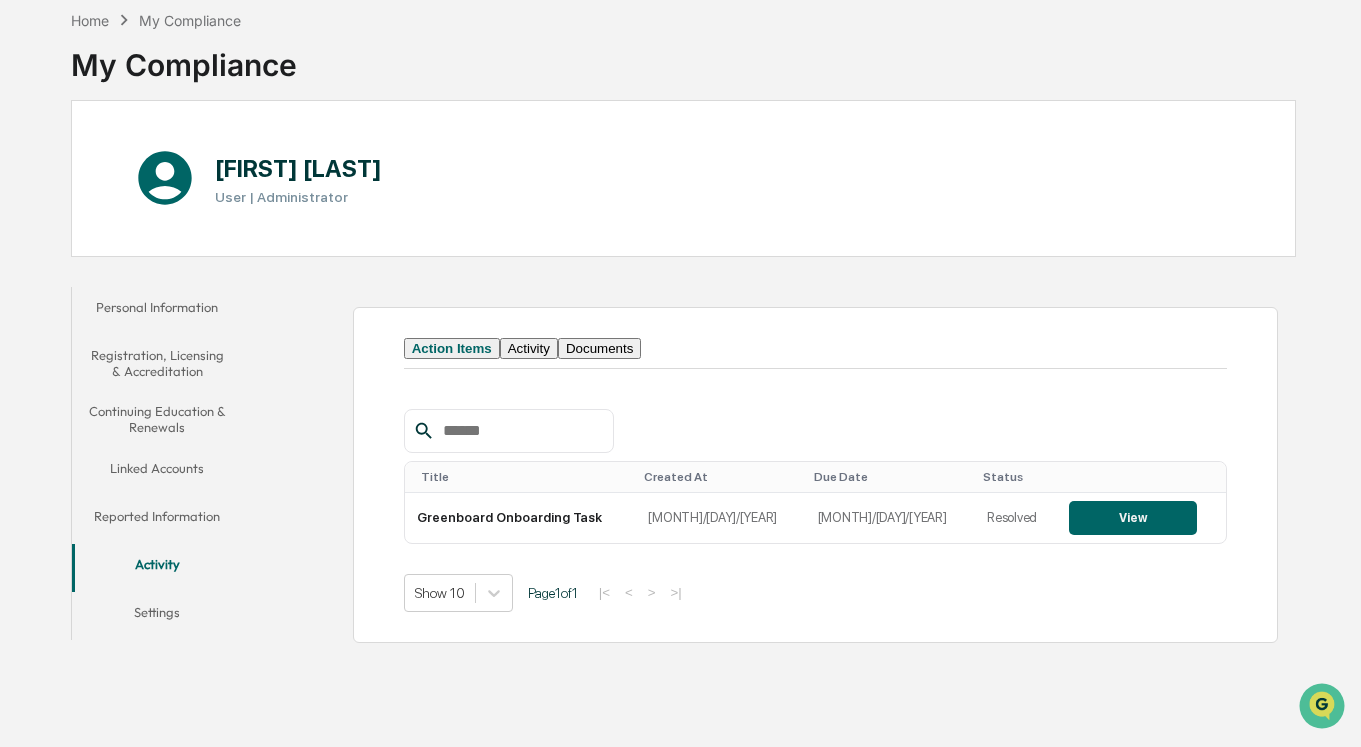 click on "Personal Information" at bounding box center (157, 311) 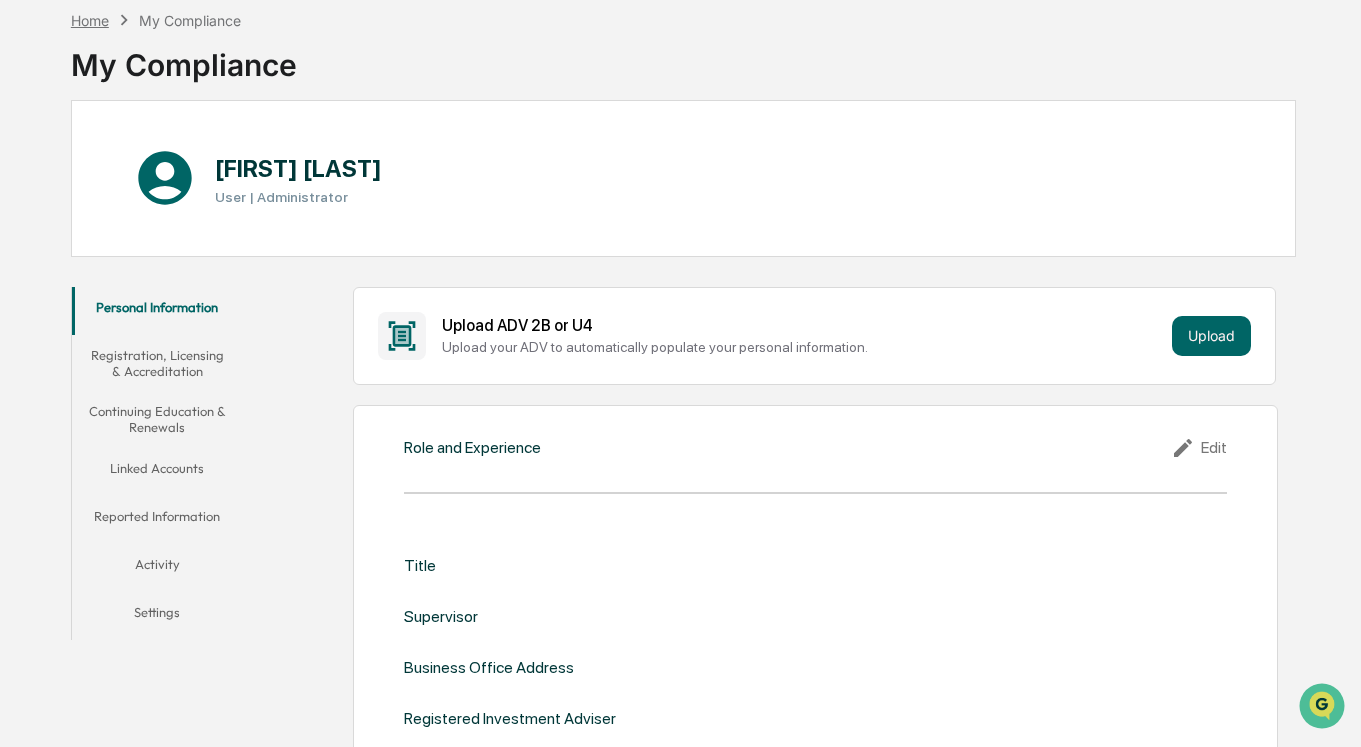 click on "Home" at bounding box center [90, 20] 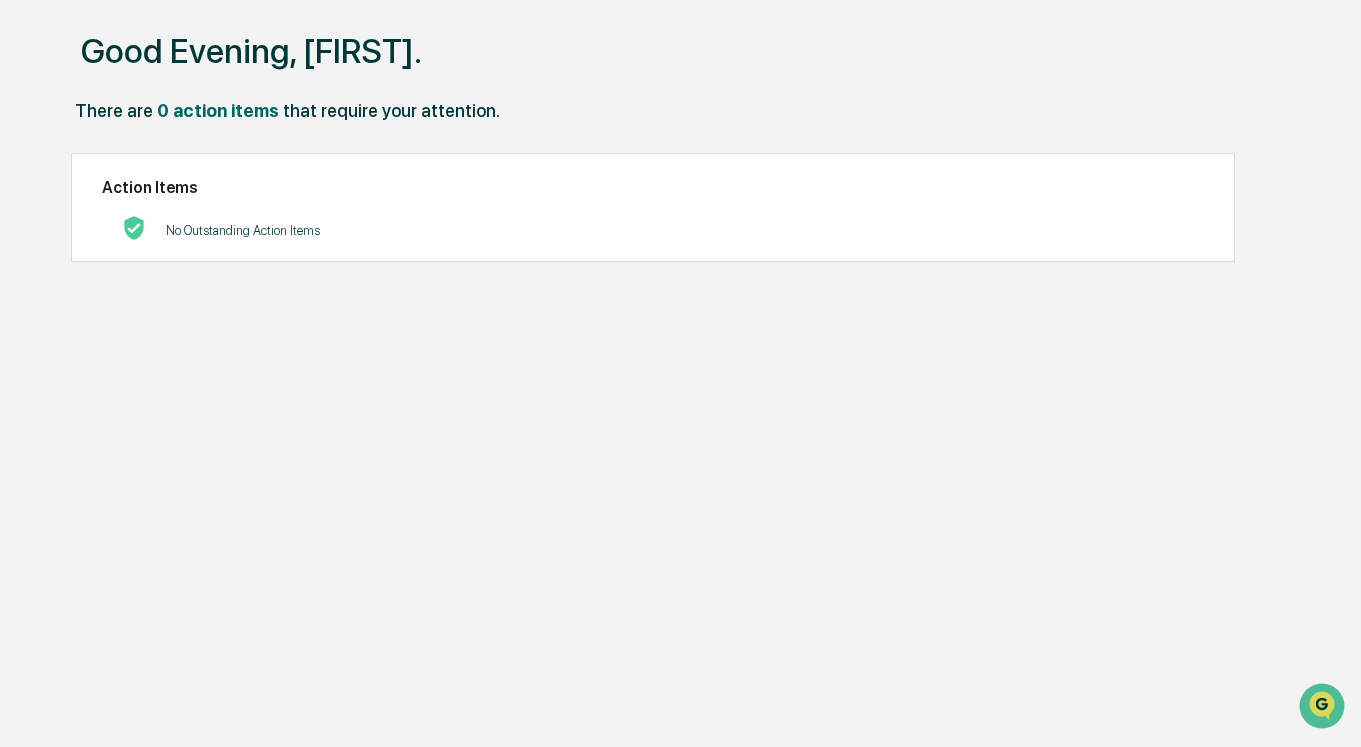 click on "0 action items" at bounding box center [218, 110] 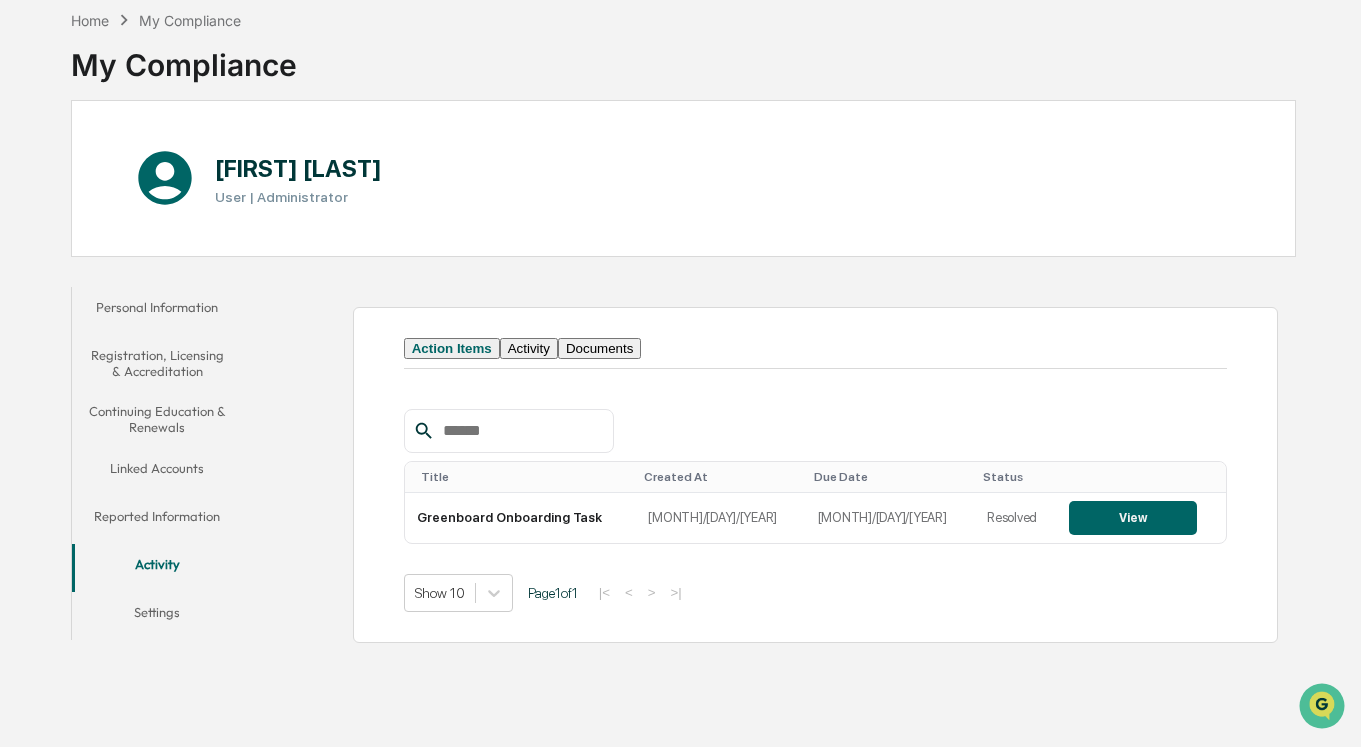 scroll, scrollTop: 135, scrollLeft: 0, axis: vertical 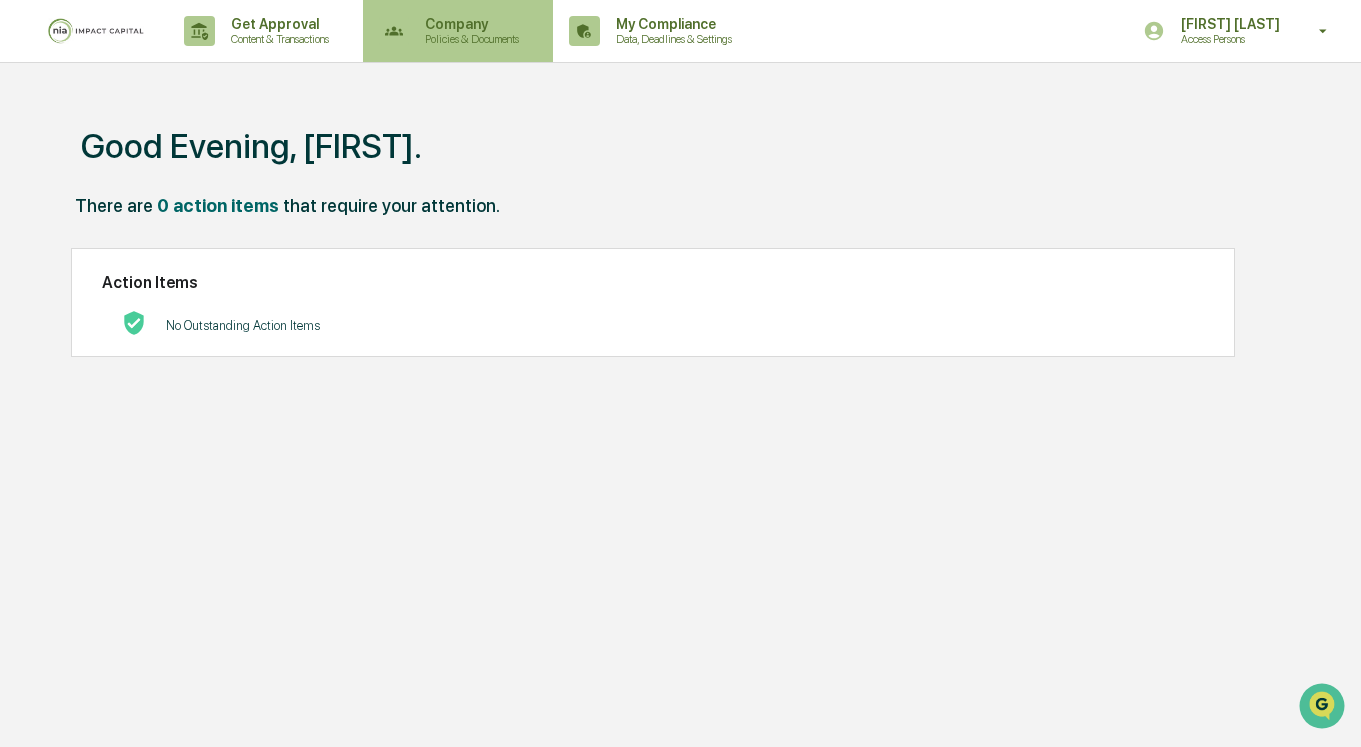 click on "Company Policies & Documents" at bounding box center (456, 31) 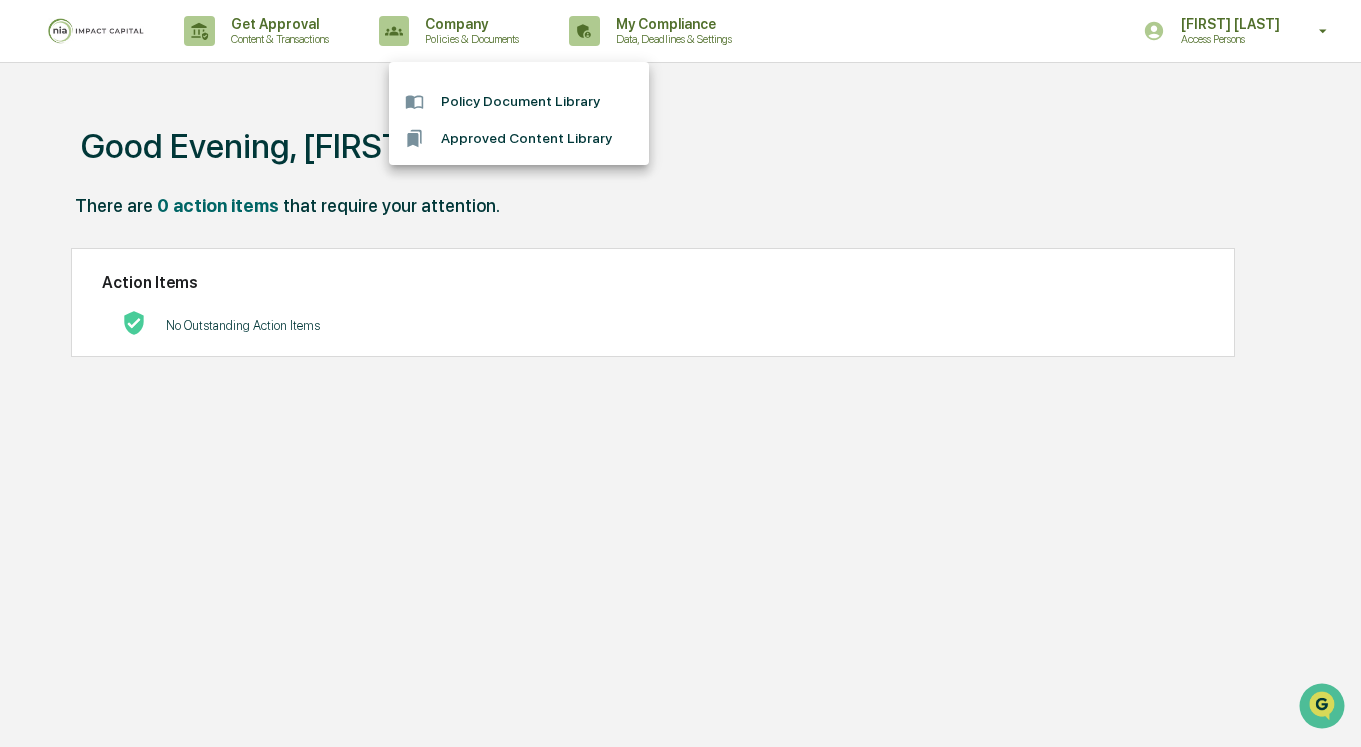 click at bounding box center [680, 373] 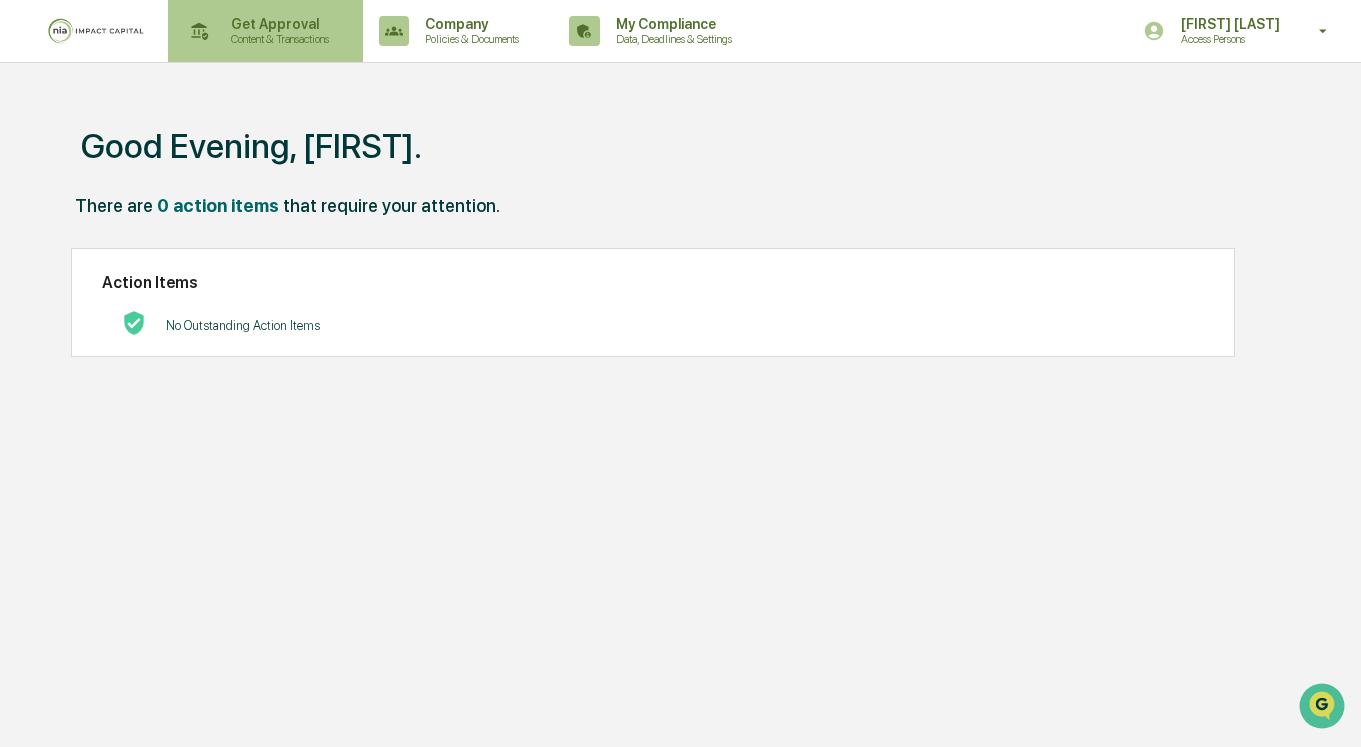 click on "Get Approval" at bounding box center (277, 24) 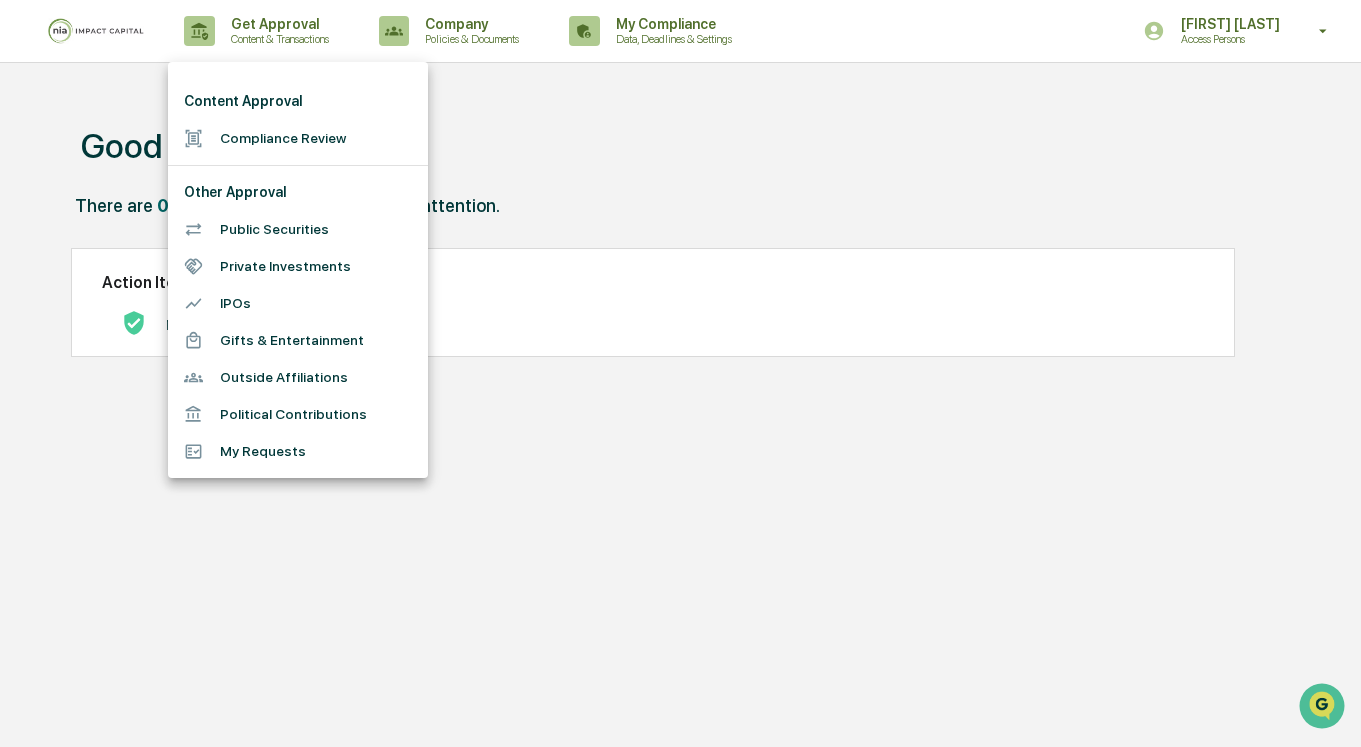 click at bounding box center (680, 373) 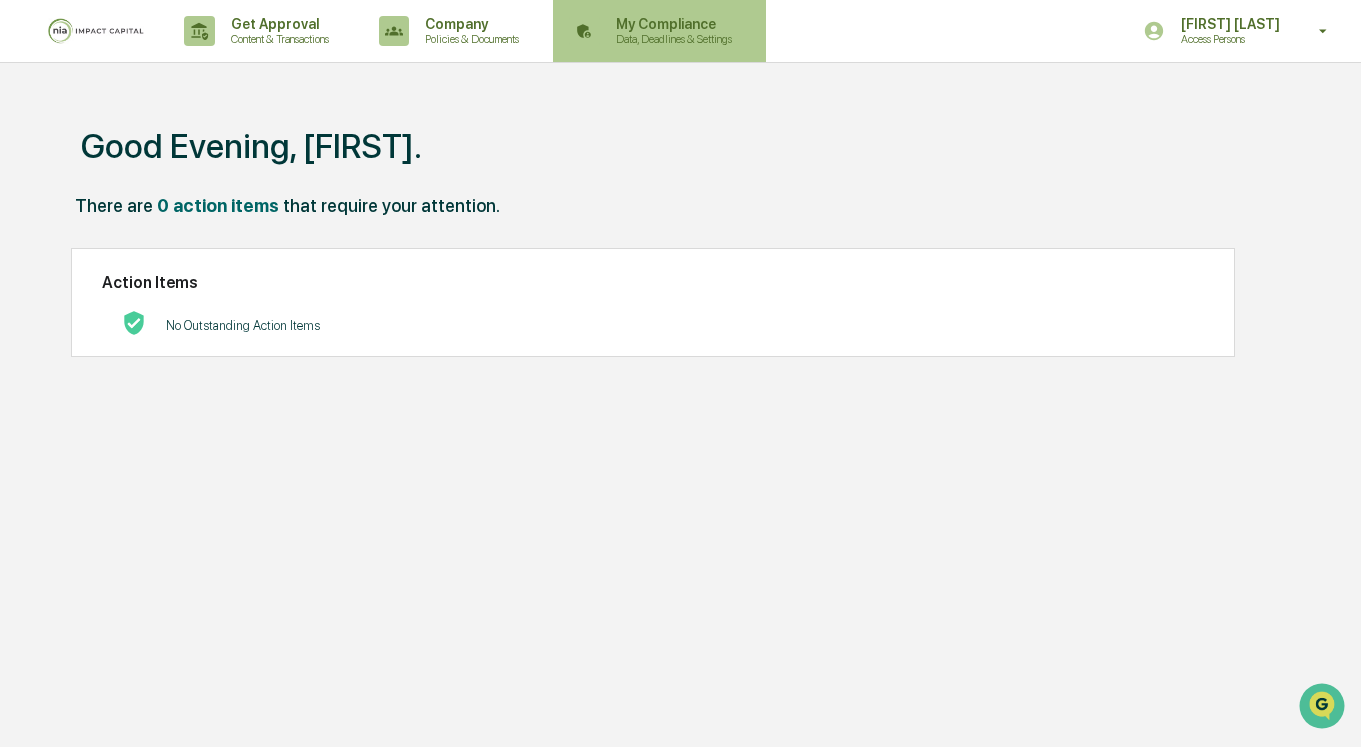 click on "My Compliance" at bounding box center [671, 24] 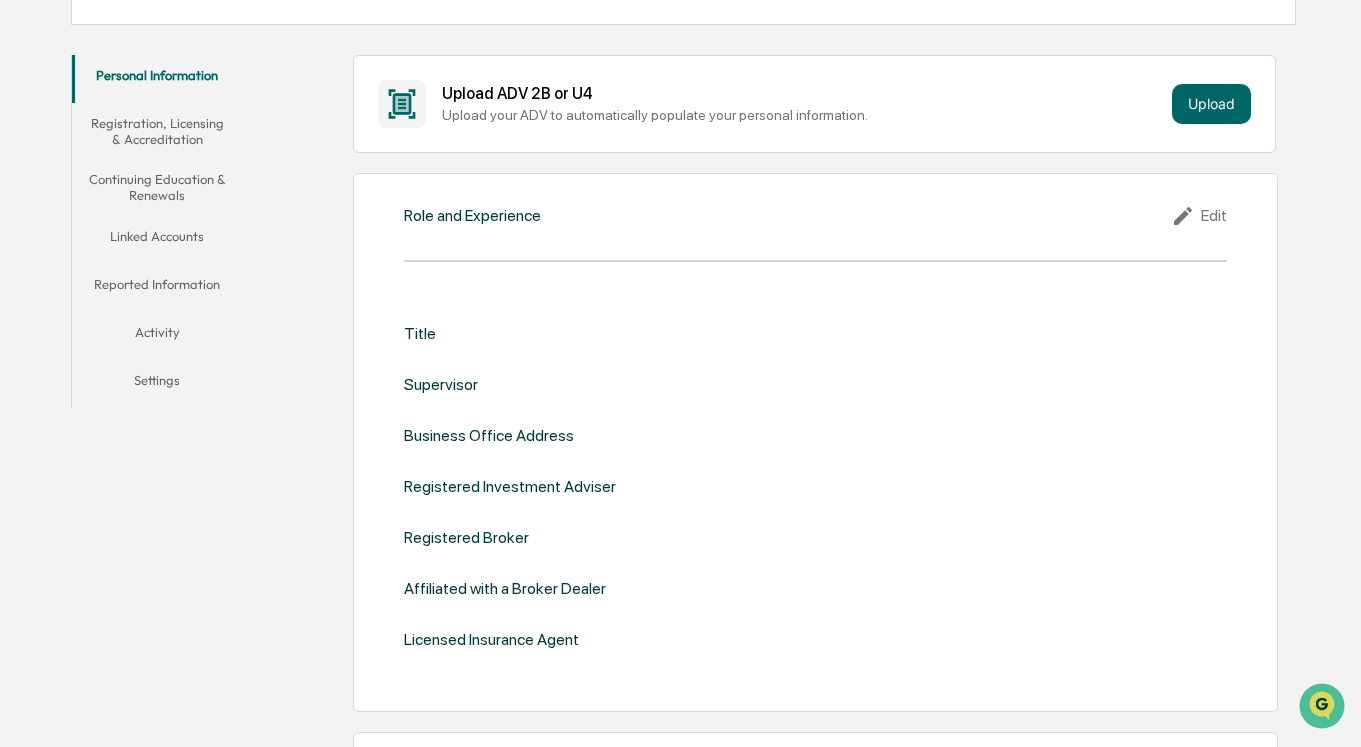 scroll, scrollTop: 0, scrollLeft: 0, axis: both 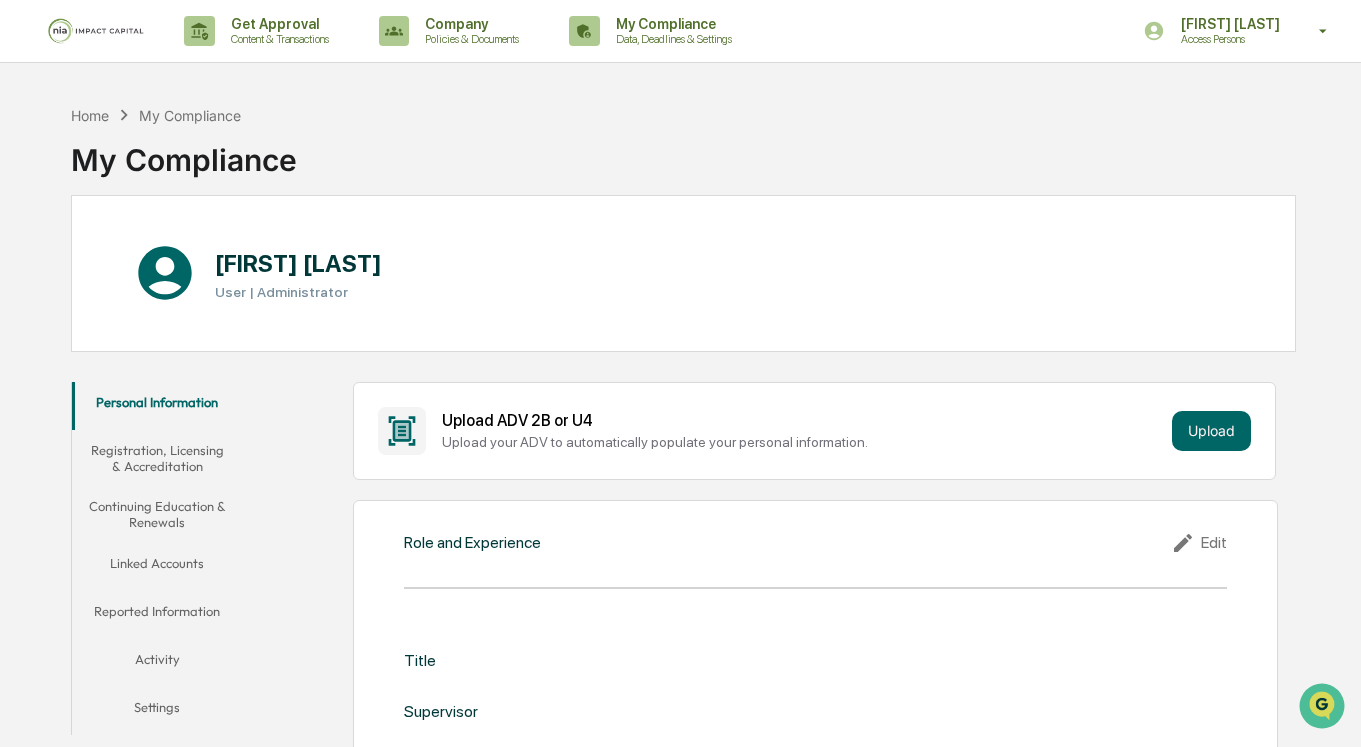 click on "Reported Information" at bounding box center [157, 615] 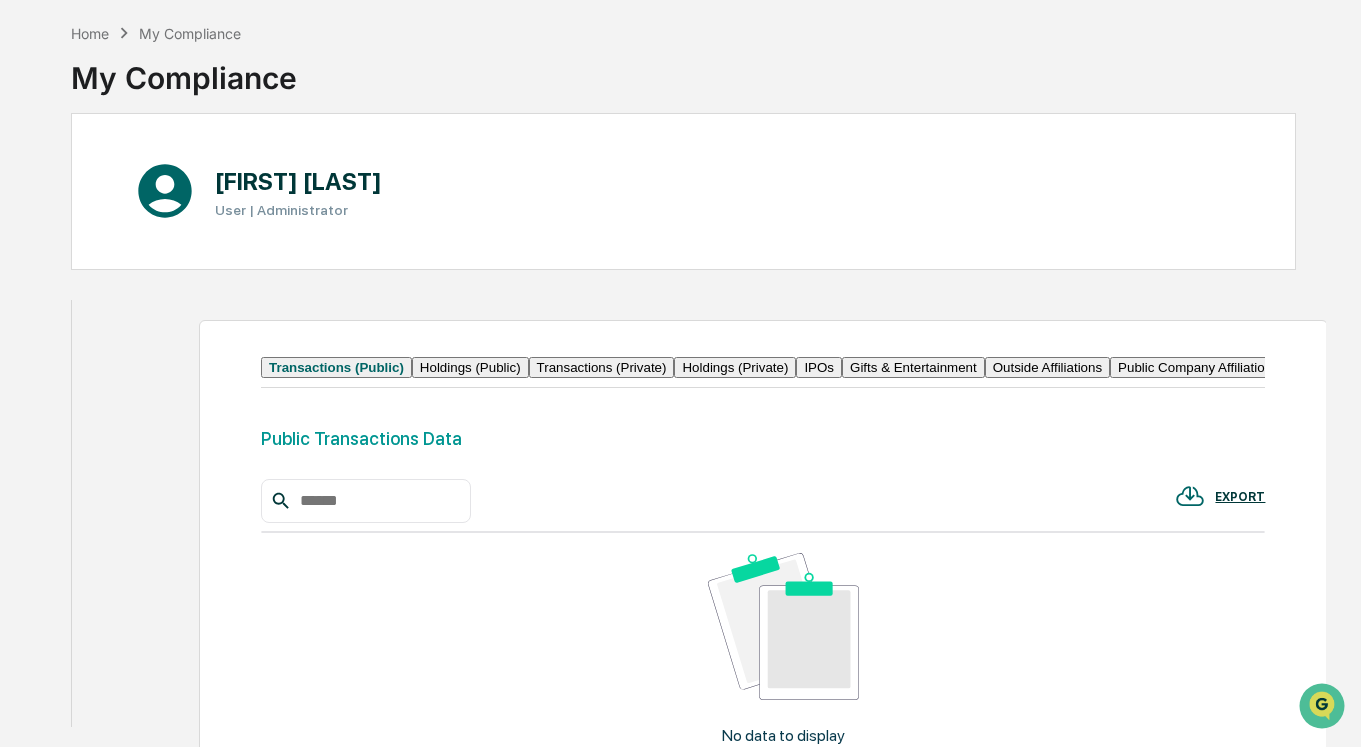 scroll, scrollTop: 91, scrollLeft: 0, axis: vertical 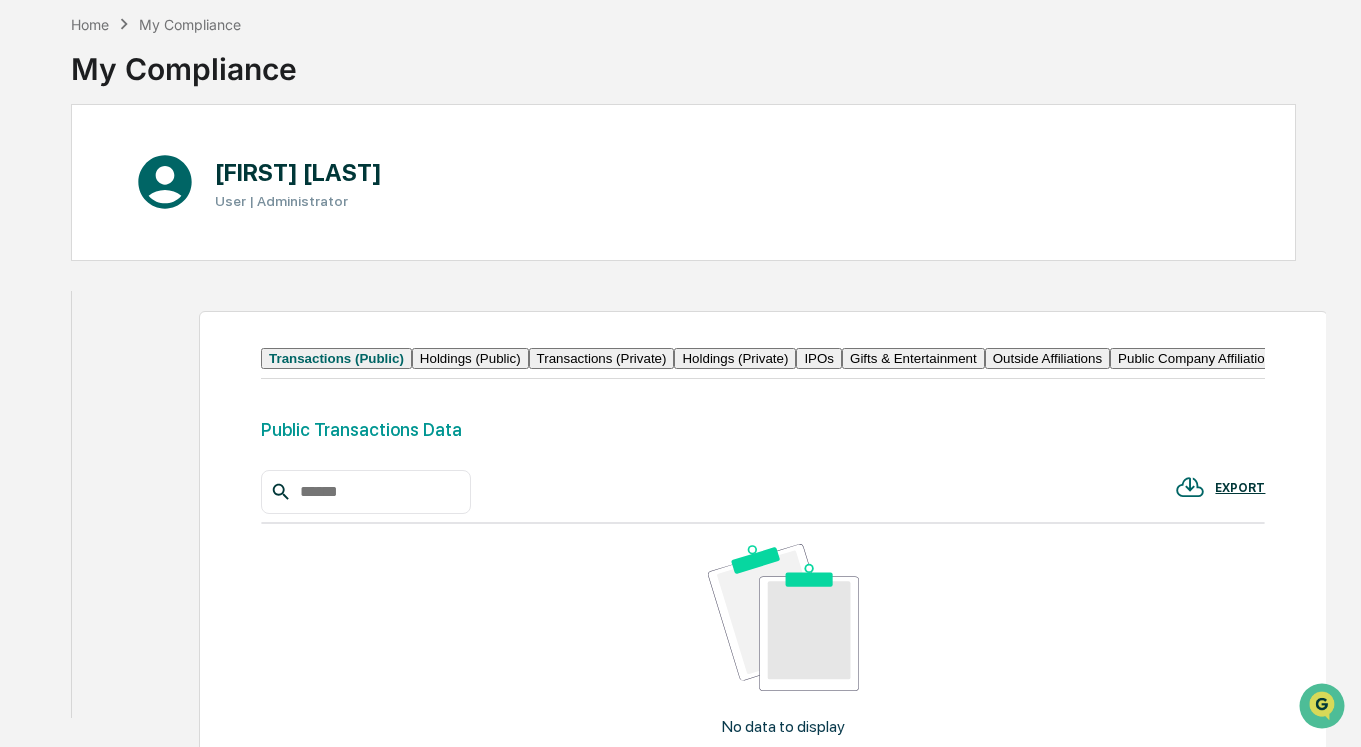 click on "Activity" at bounding box center [117, 646] 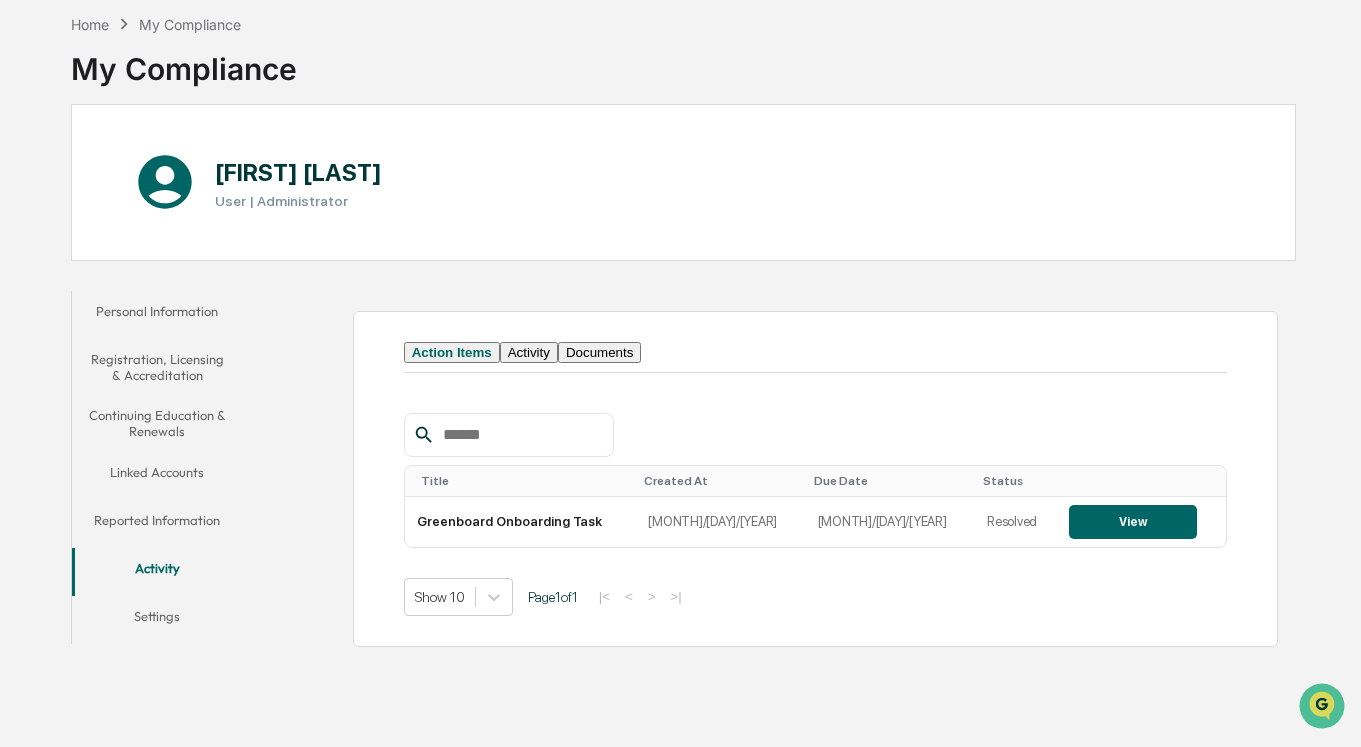 click on "Settings" at bounding box center (157, 620) 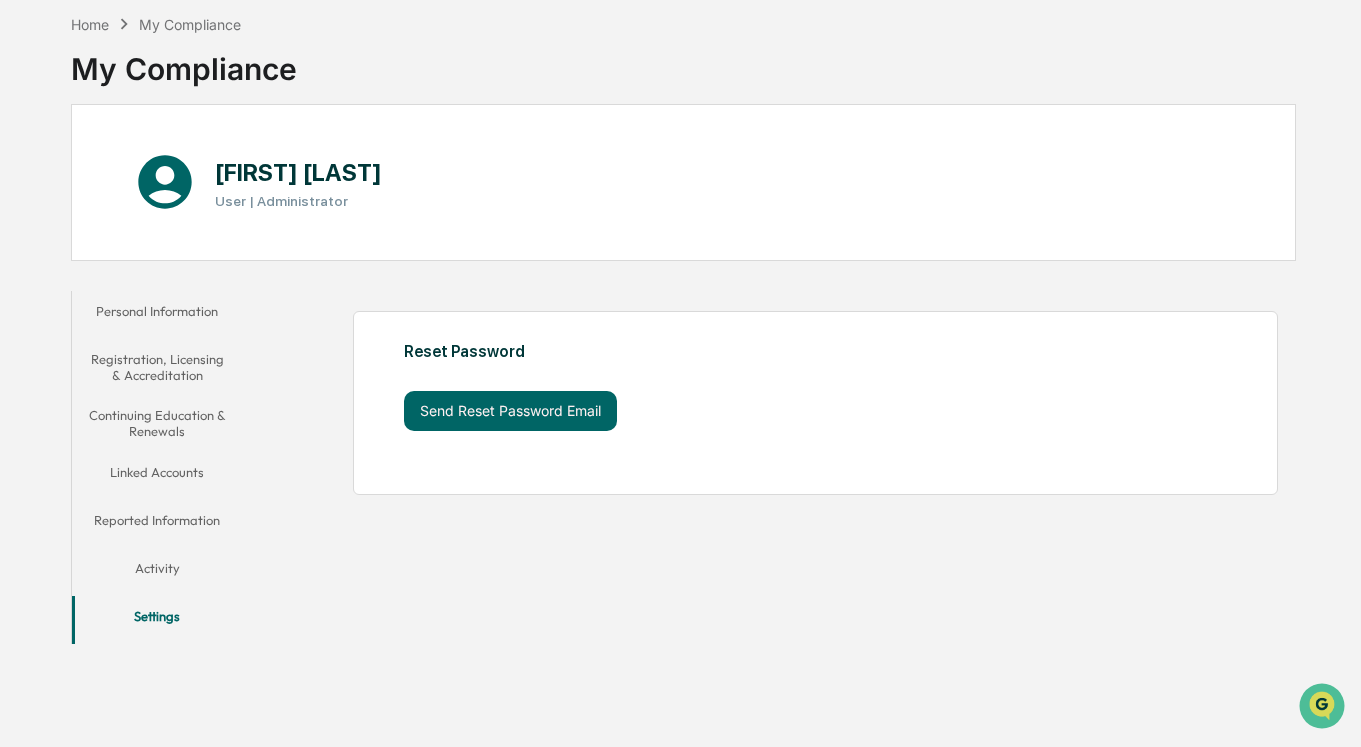 click on "Activity" at bounding box center [157, 572] 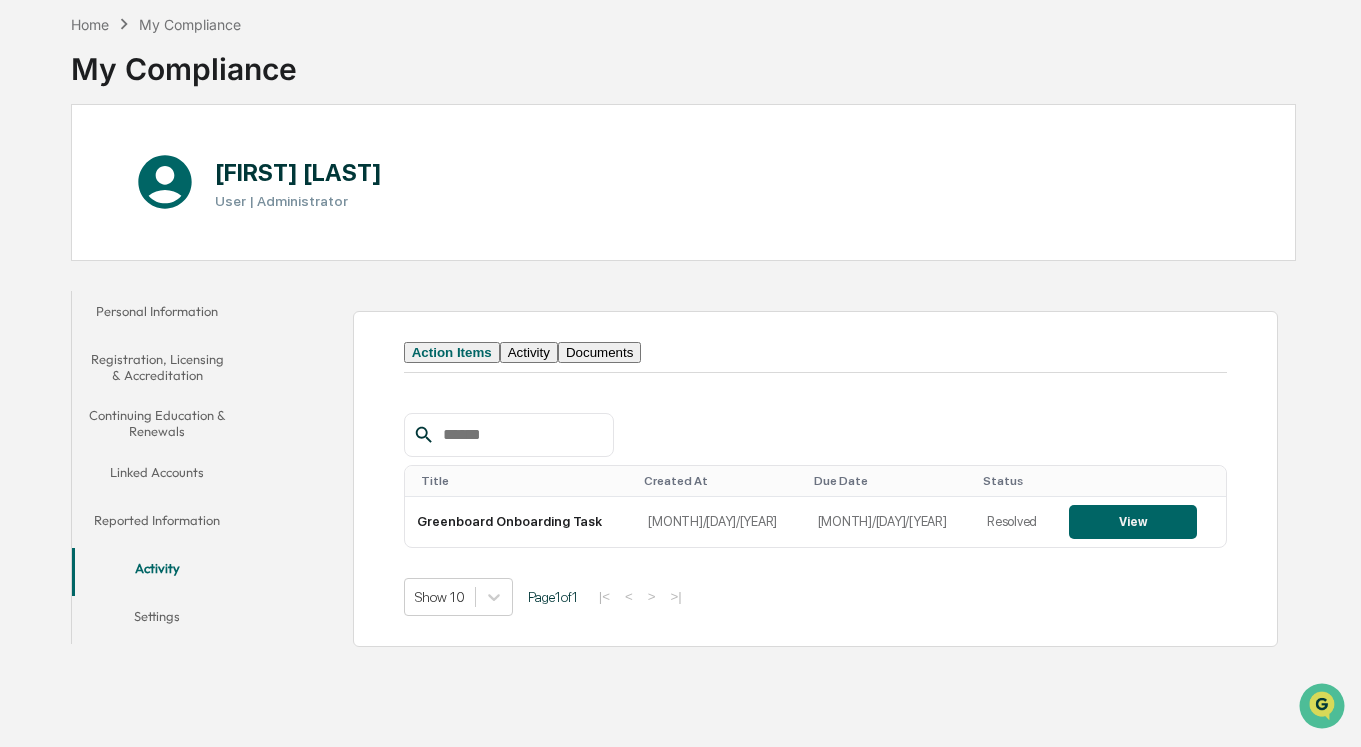 scroll, scrollTop: 95, scrollLeft: 0, axis: vertical 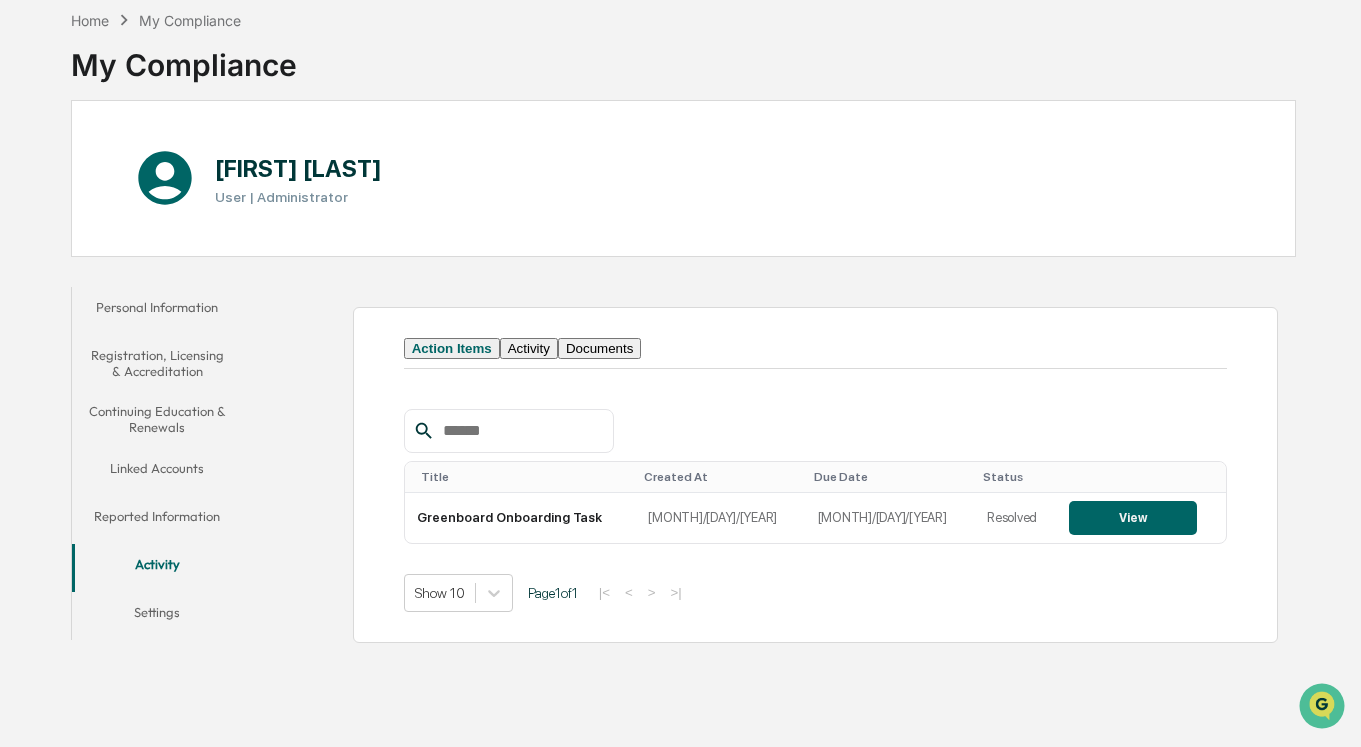 click on "Activity" at bounding box center [529, 348] 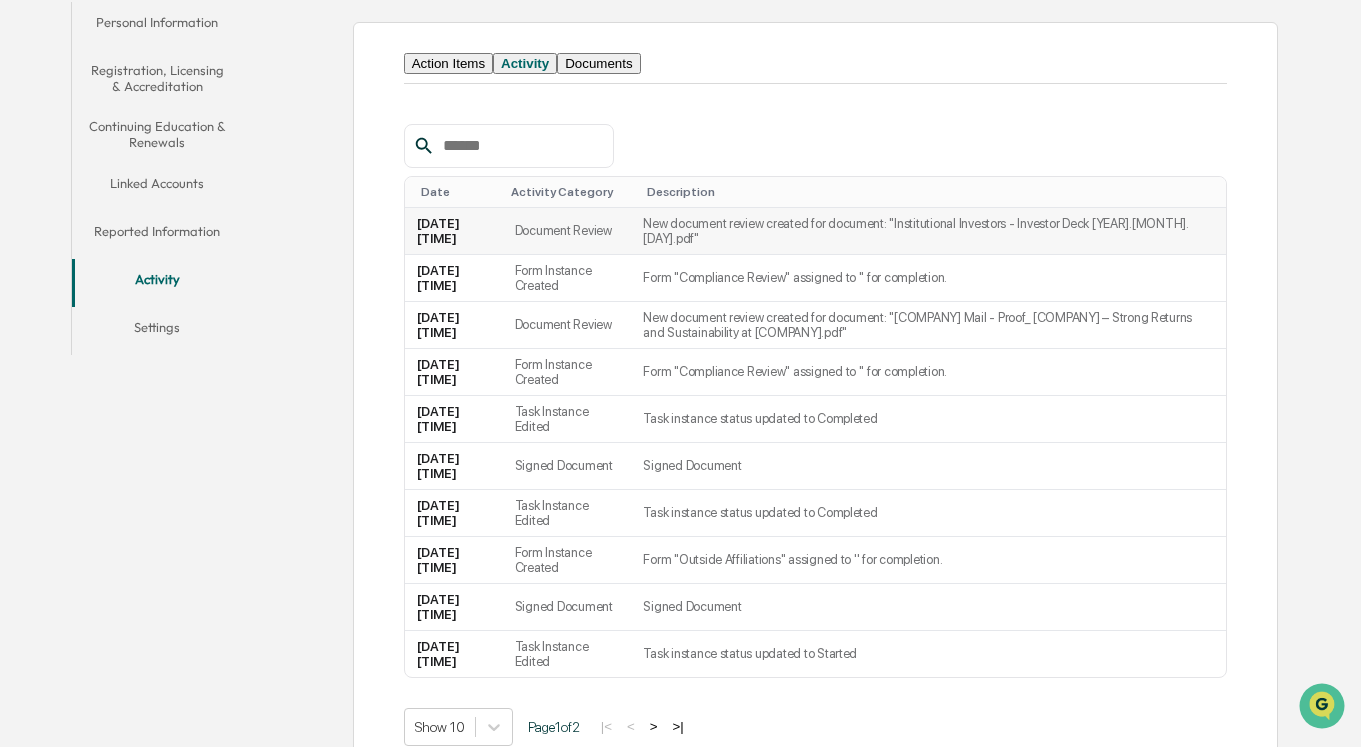 scroll, scrollTop: 377, scrollLeft: 0, axis: vertical 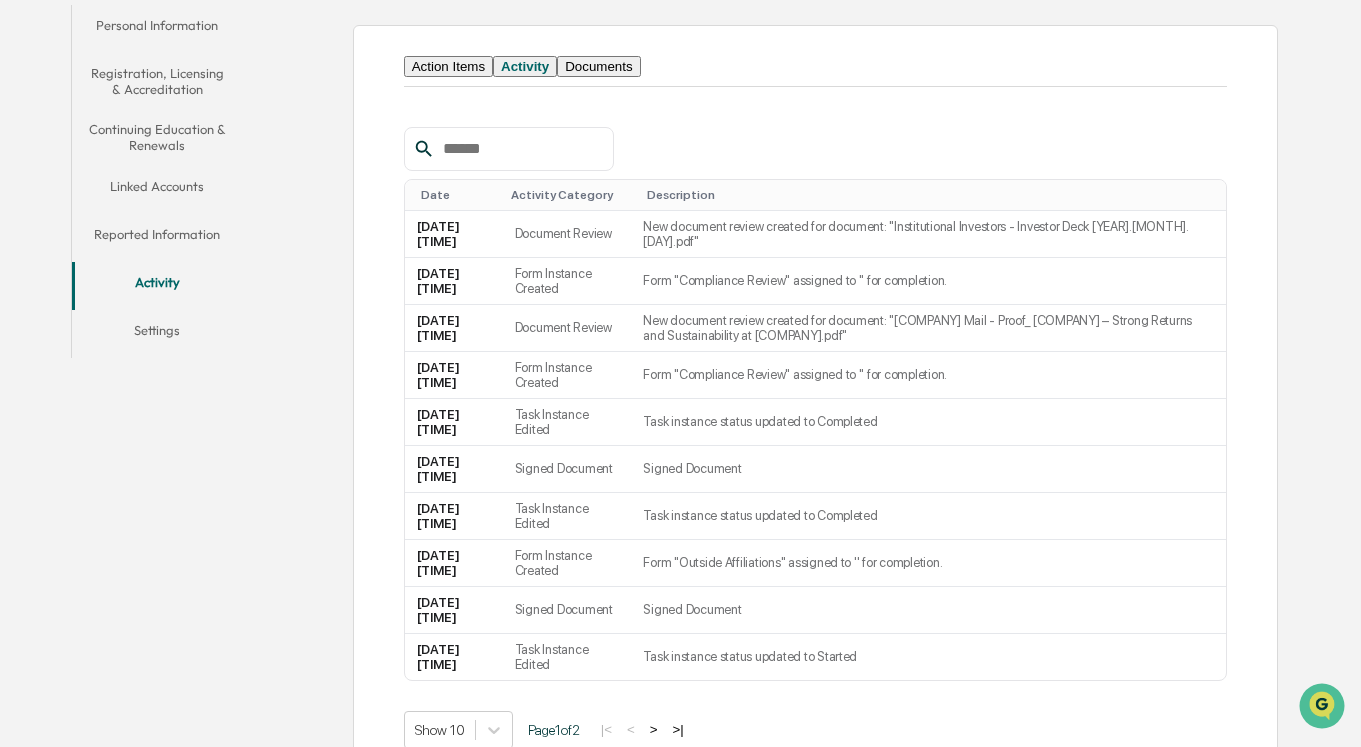 click on "Documents" at bounding box center (598, 66) 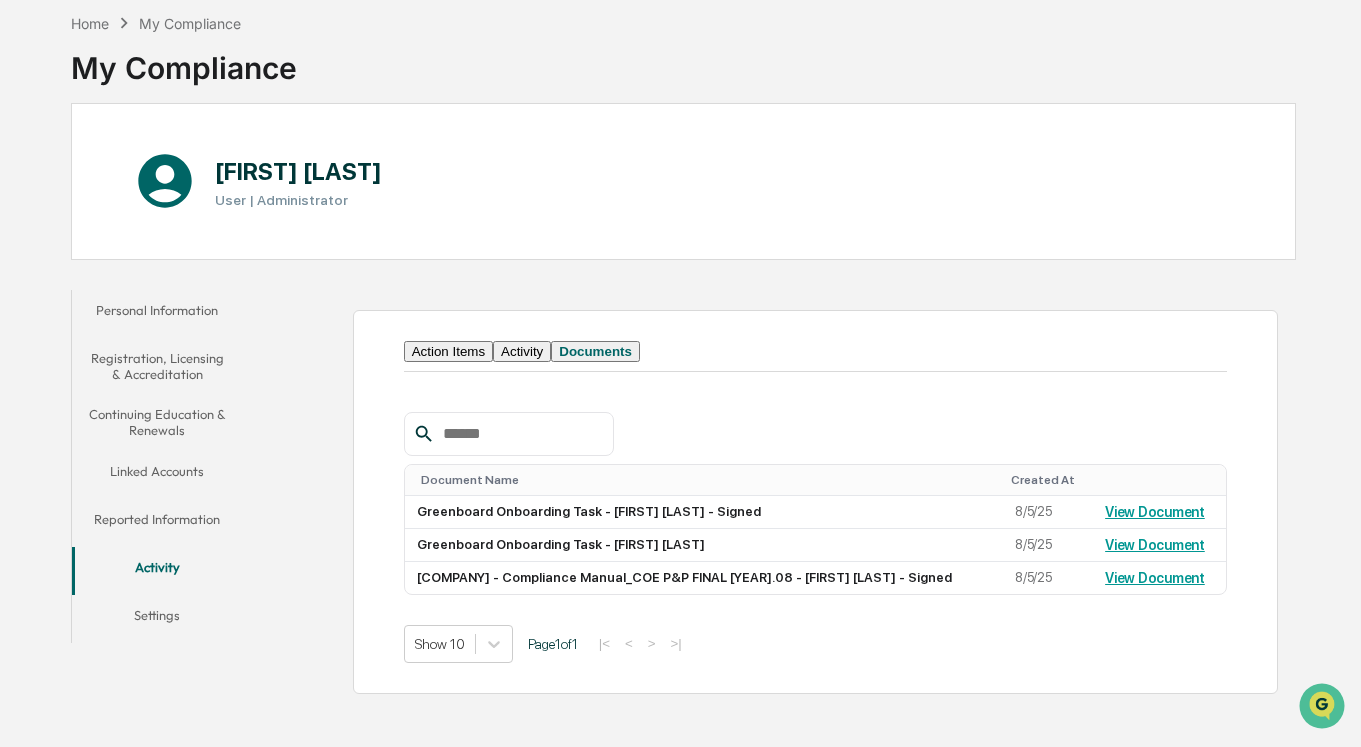 scroll, scrollTop: 0, scrollLeft: 0, axis: both 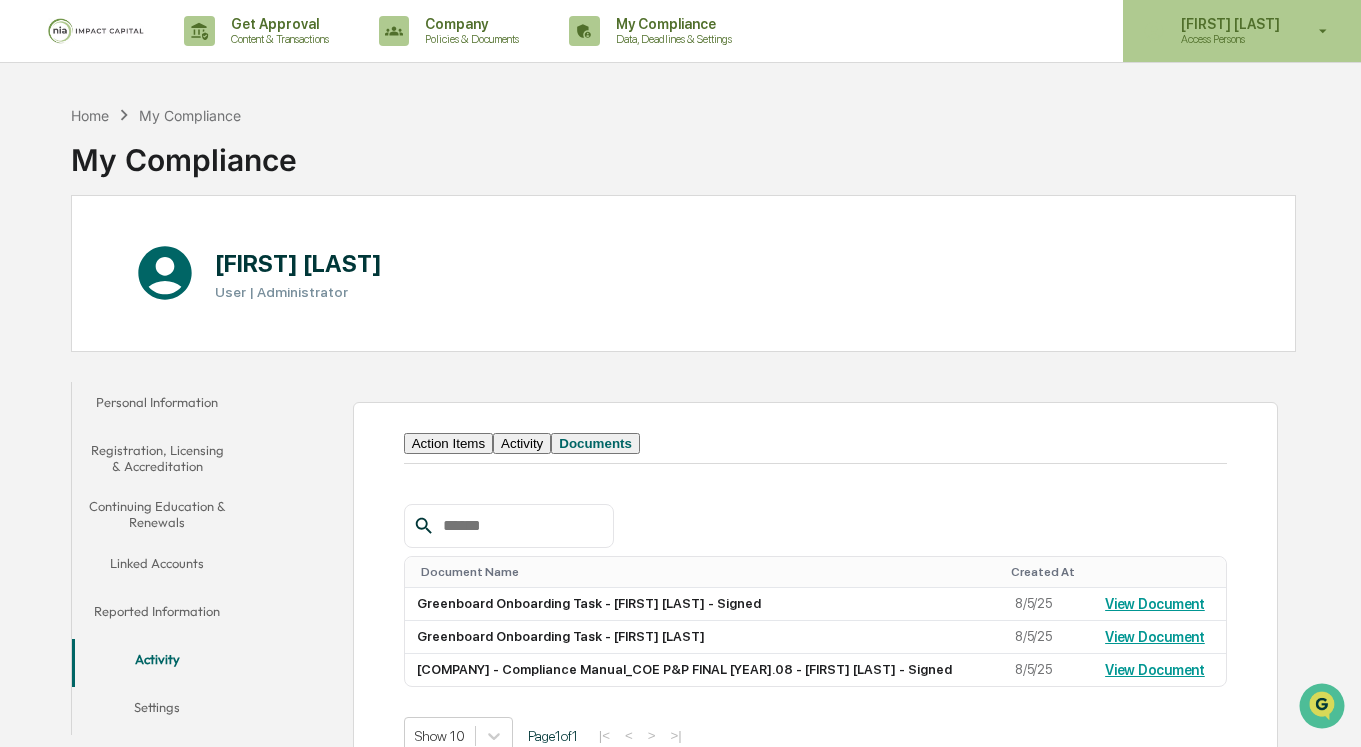 click on "Access Persons" at bounding box center [1227, 39] 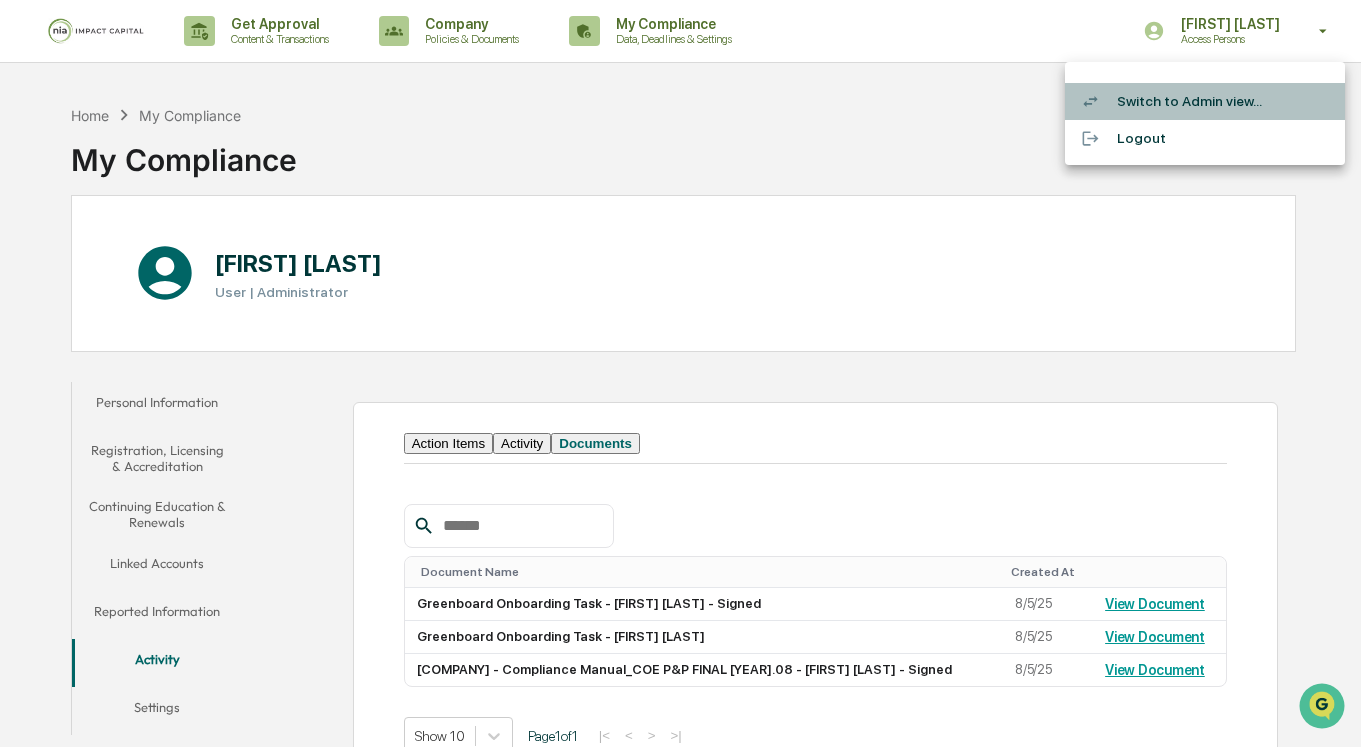 click on "Switch to Admin view..." at bounding box center [1205, 101] 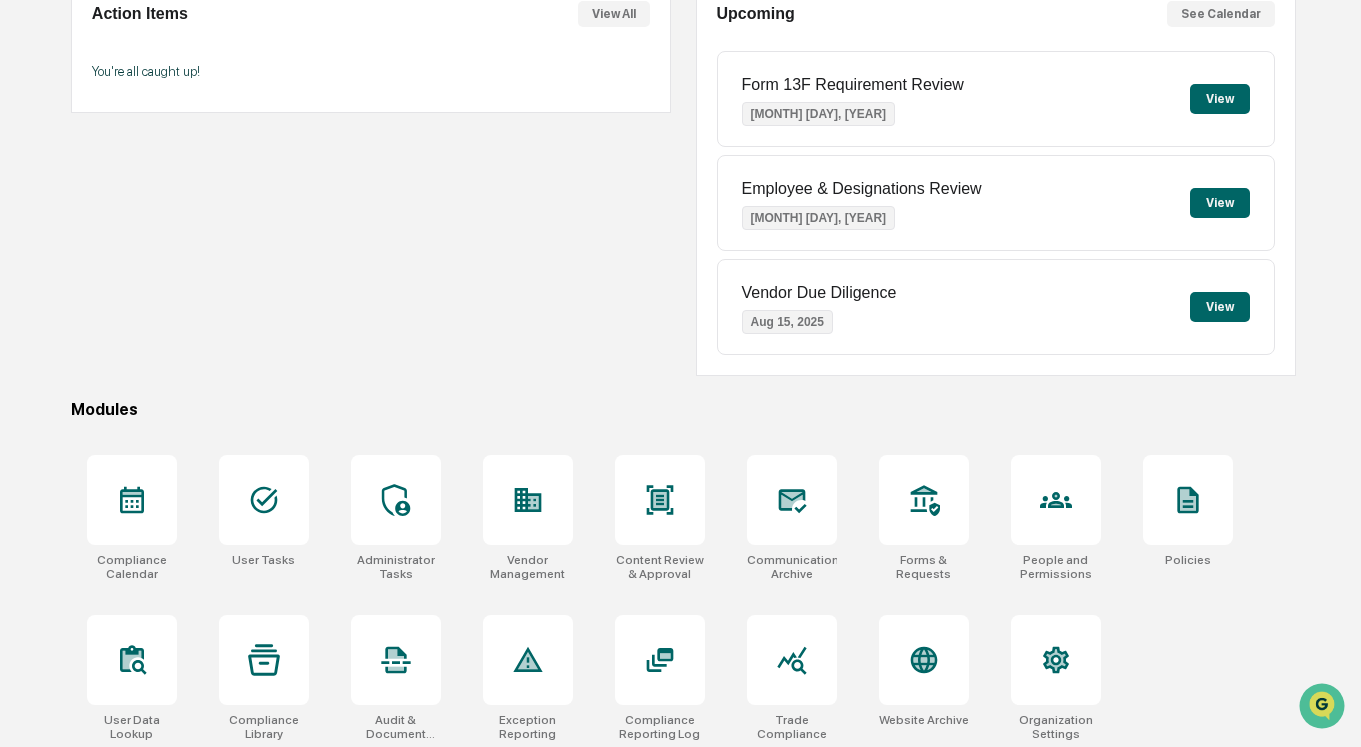 scroll, scrollTop: 222, scrollLeft: 0, axis: vertical 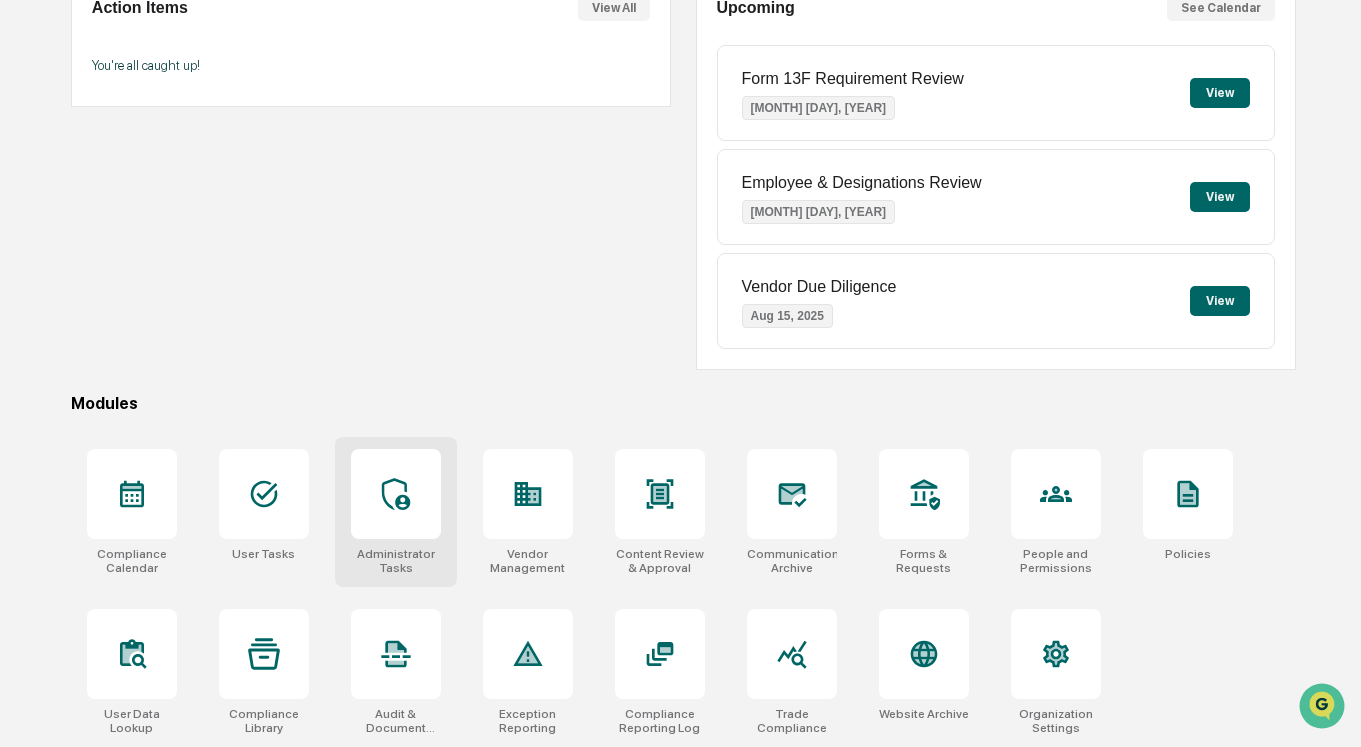 click at bounding box center [396, 494] 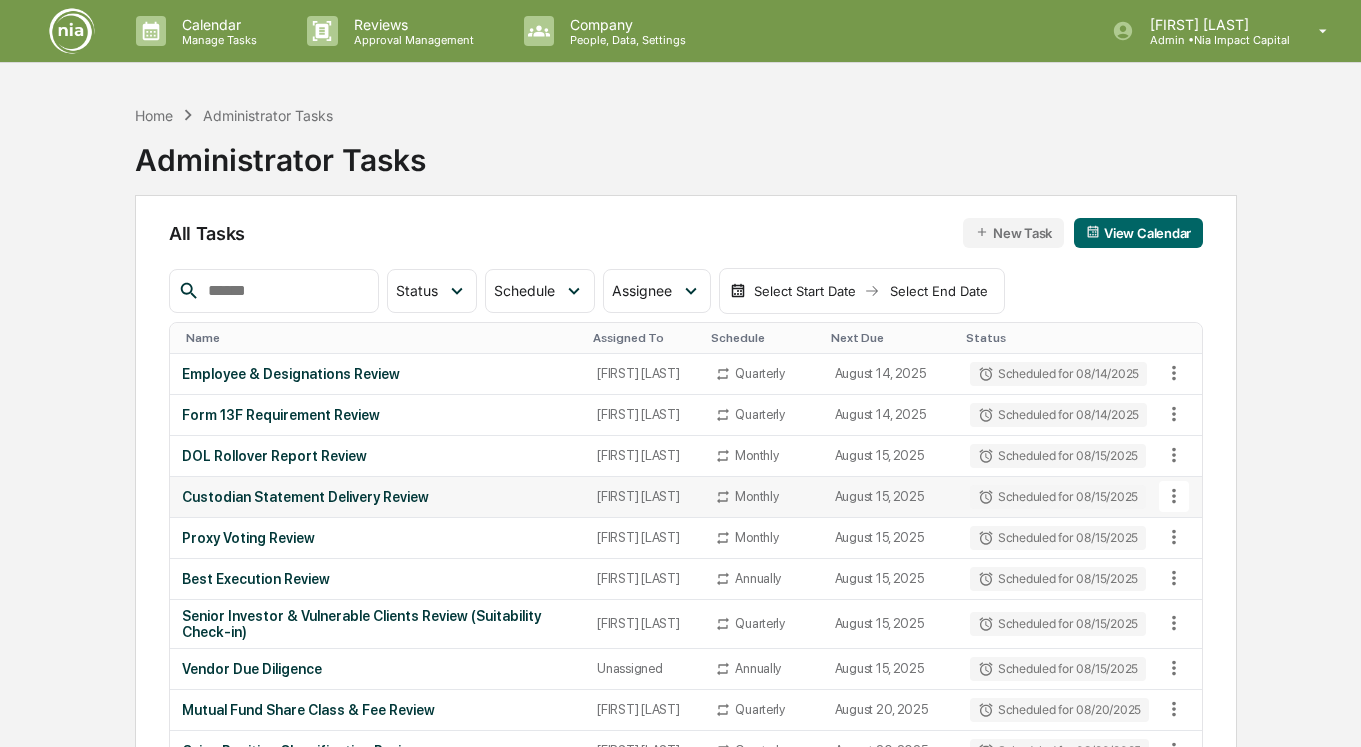 scroll, scrollTop: 0, scrollLeft: 0, axis: both 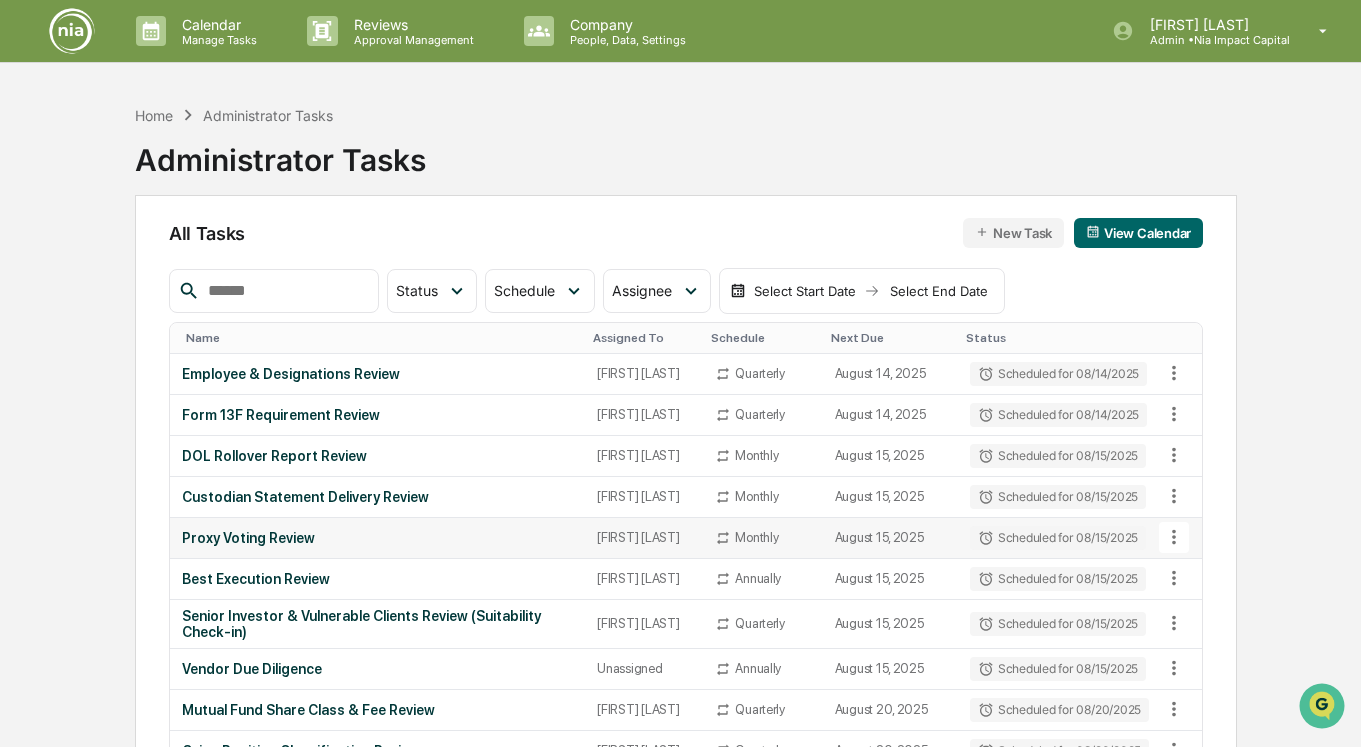 click on "Scheduled for 08/15/2025" at bounding box center [1058, 538] 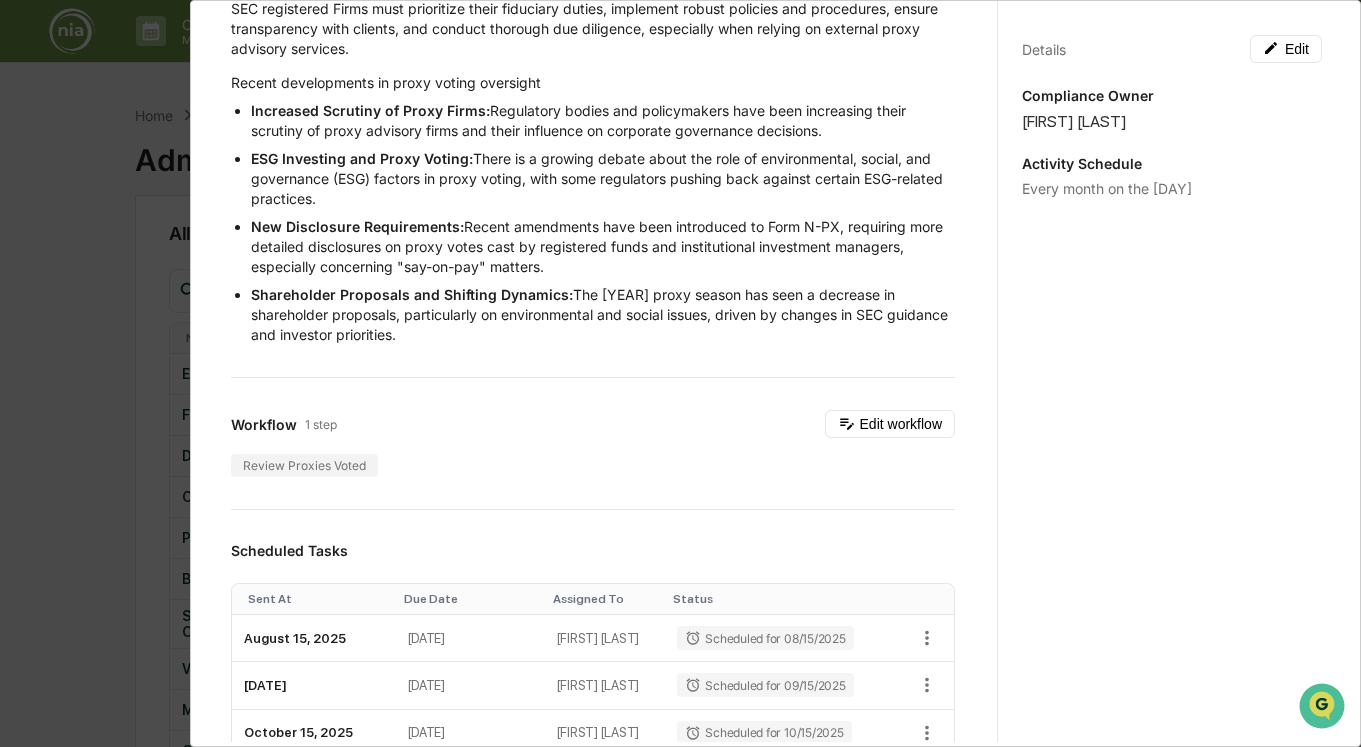 scroll, scrollTop: 0, scrollLeft: 0, axis: both 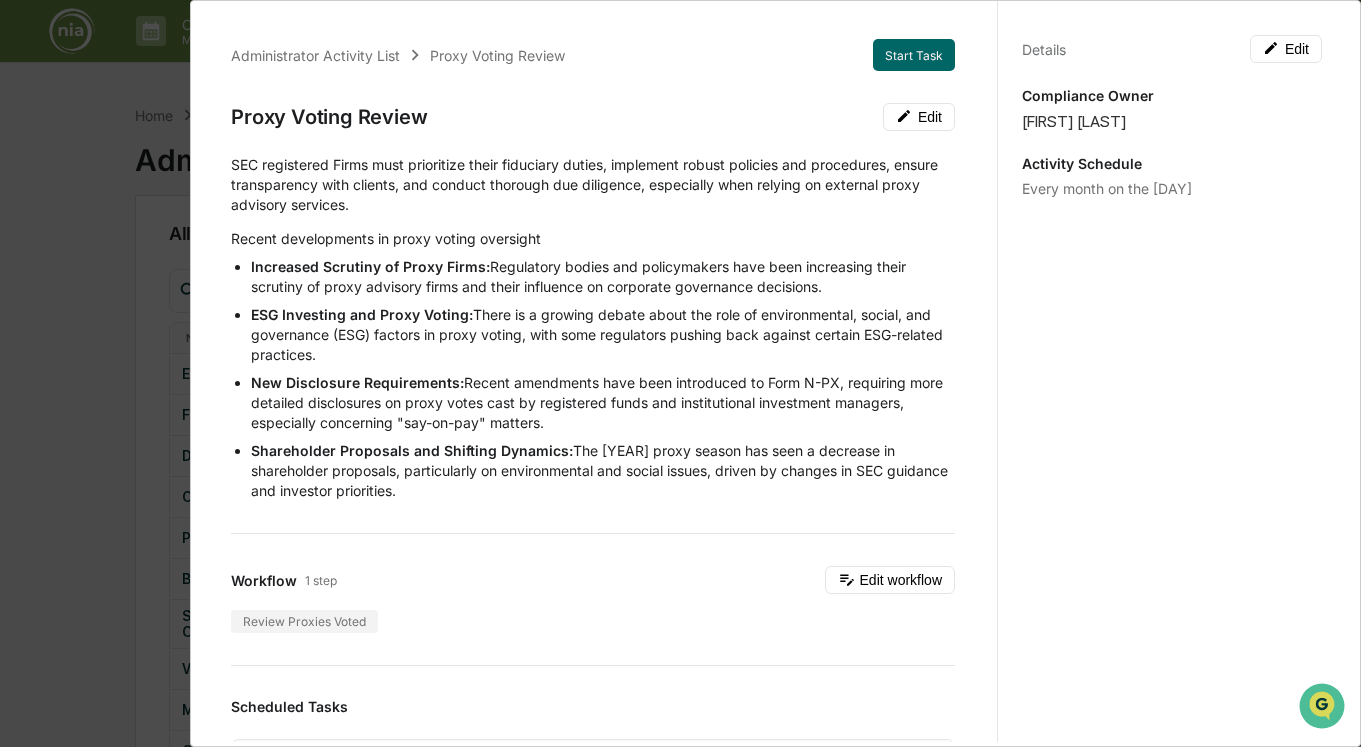 click on "Administrator Activity List Proxy Voting Review Start Task Proxy Voting Review Edit ​SEC registered Firms must prioritize their fiduciary duties, implement robust policies and procedures, ensure transparency with clients, and conduct thorough due diligence, especially when relying on external proxy advisory services. Recent developments in proxy voting oversight Increased Scrutiny of Proxy Firms:  Regulatory bodies and policymakers have been increasing their scrutiny of proxy advisory firms and their influence on corporate governance decisions. ESG Investing and Proxy Voting:  There is a growing debate about the role of environmental, social, and governance (ESG) factors in proxy voting, with some regulators pushing back against certain ESG-related practices. New Disclosure Requirements:  Recent amendments have been introduced to Form N-PX, requiring more detailed disclosures on proxy votes cast by registered funds and institutional investment managers, especially concerning "say-on-pay" matters. 1 step" at bounding box center [680, 373] 